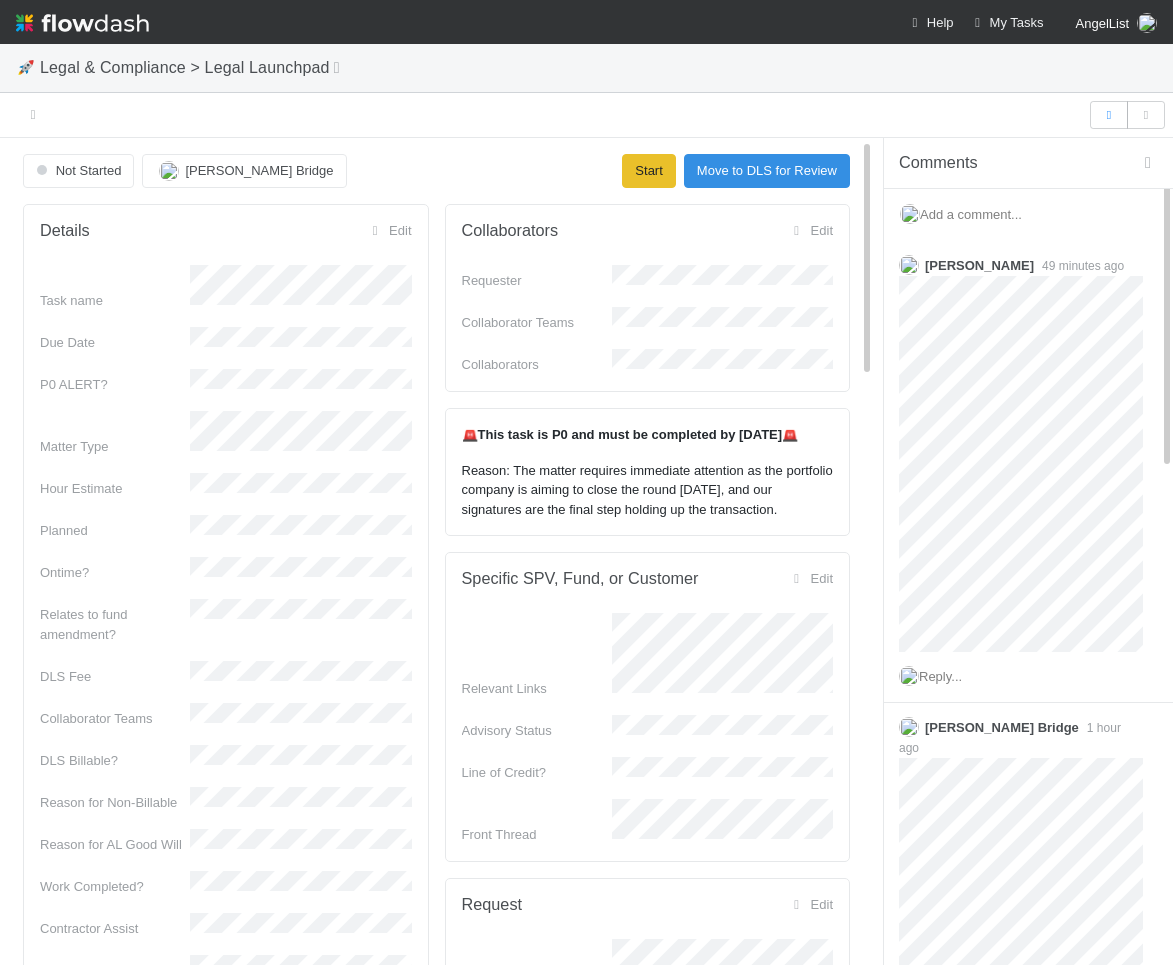 scroll, scrollTop: 0, scrollLeft: 0, axis: both 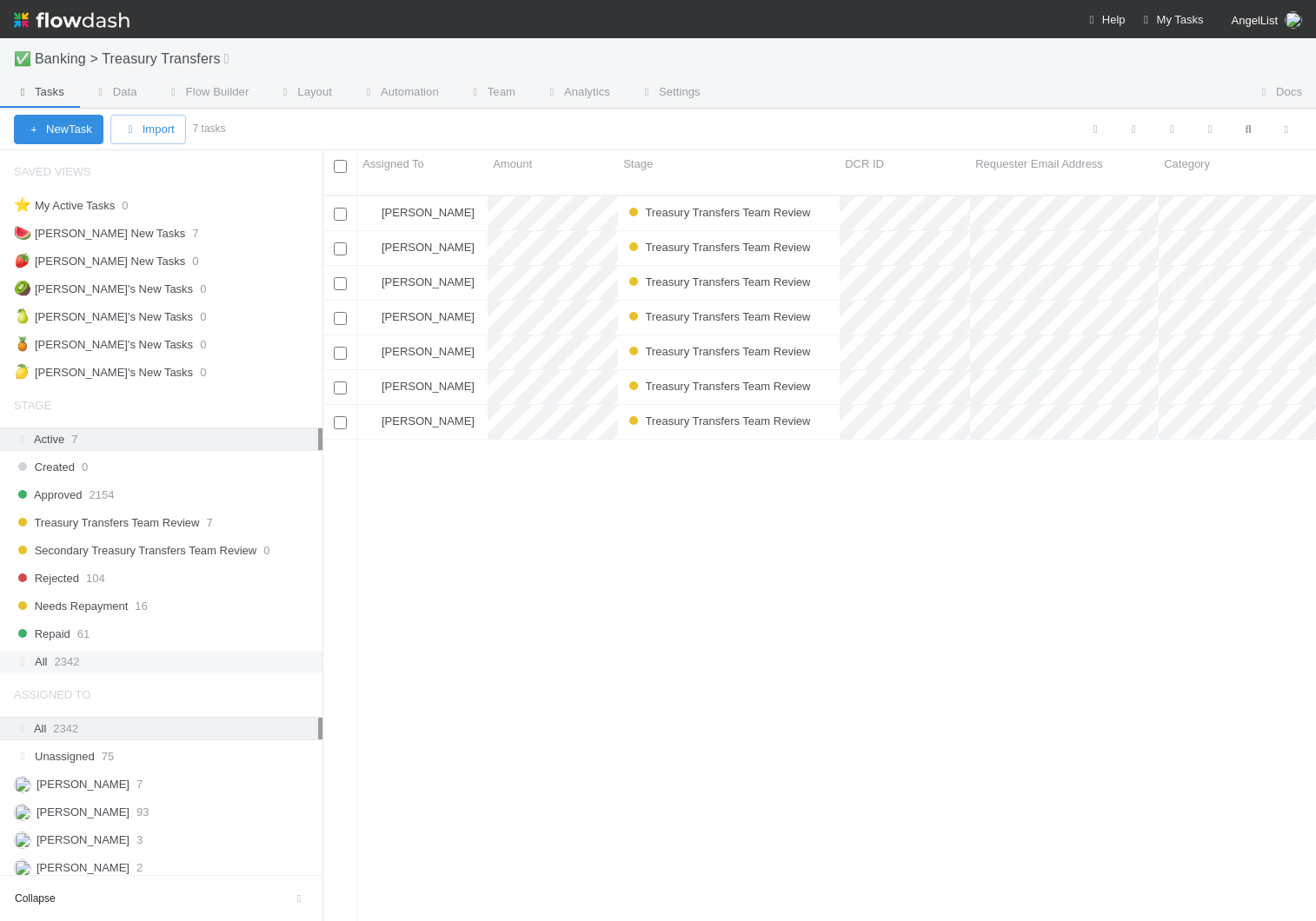 click on "All 2342" at bounding box center [166, 661] 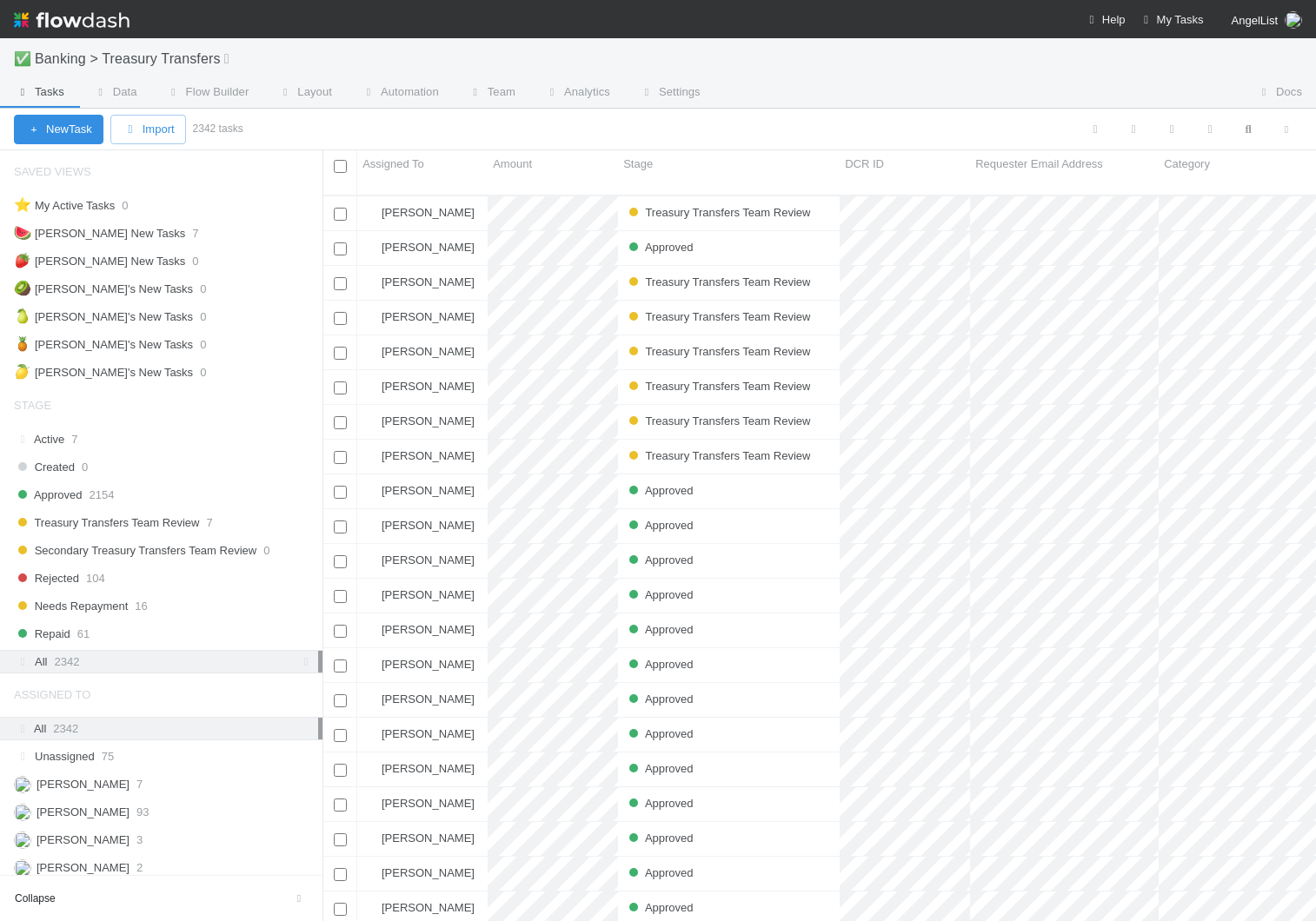scroll, scrollTop: 0, scrollLeft: 1, axis: horizontal 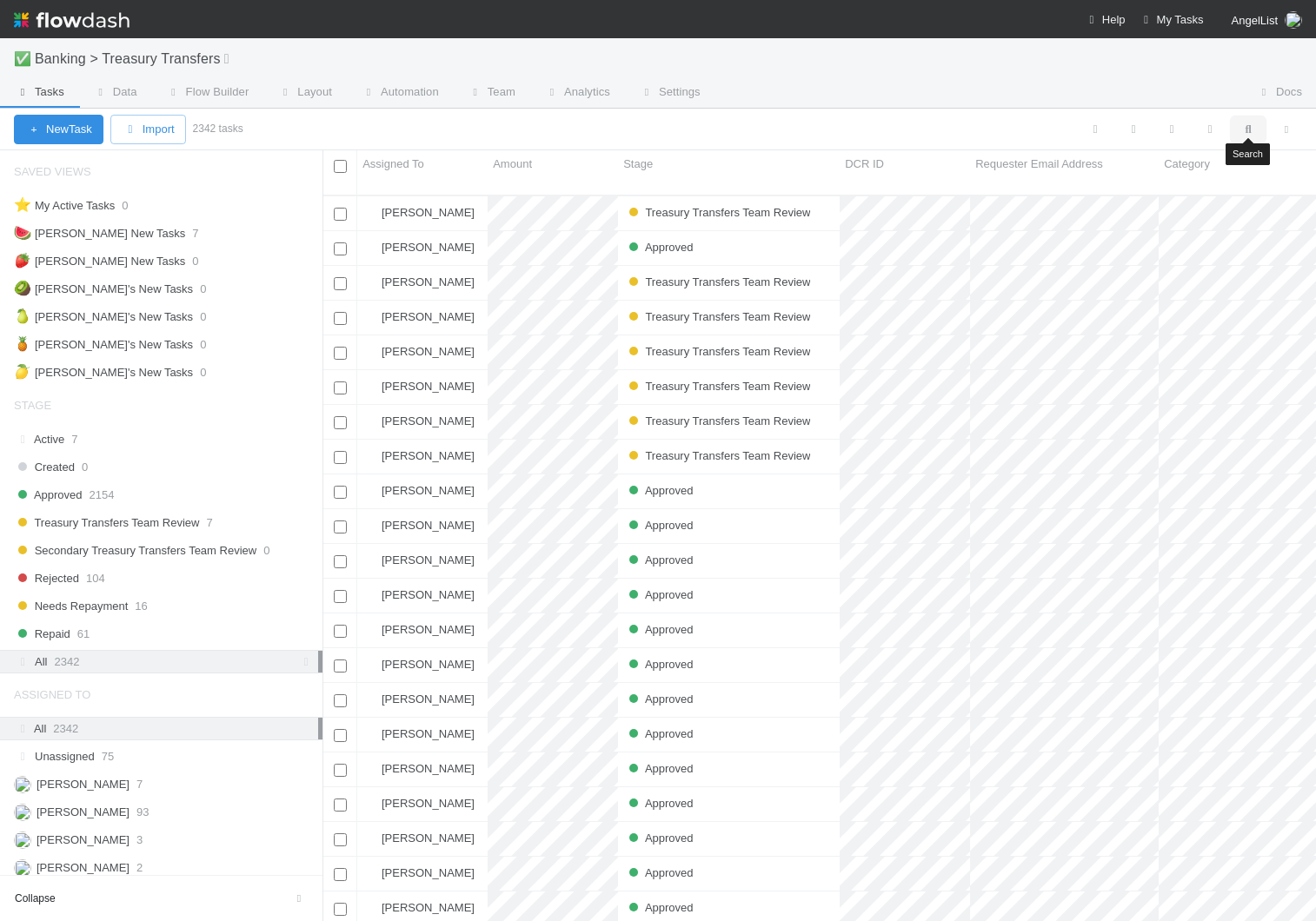 click at bounding box center [1248, 129] 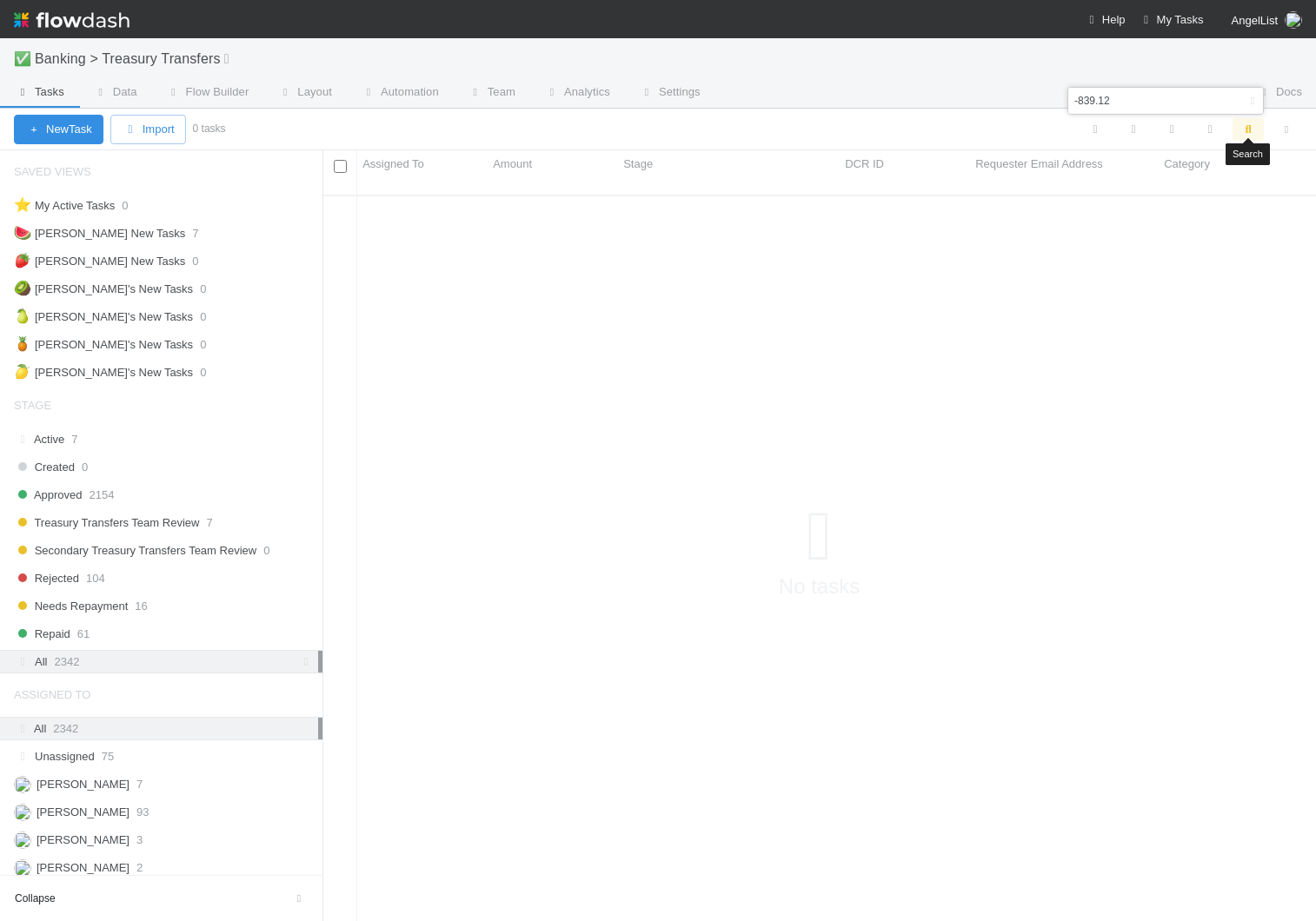 scroll, scrollTop: 0, scrollLeft: 1, axis: horizontal 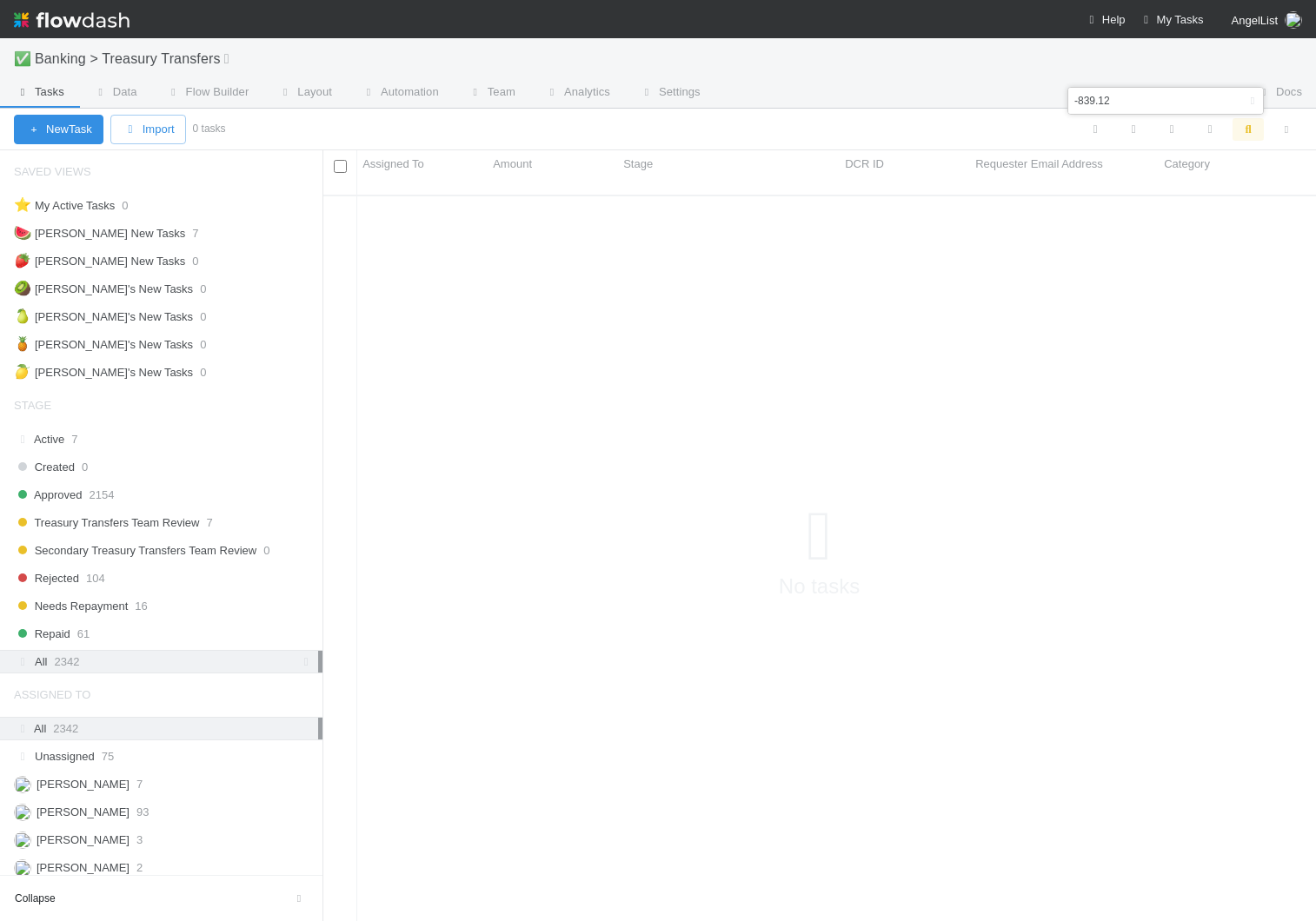 click on "-839.12" at bounding box center (1140, 101) 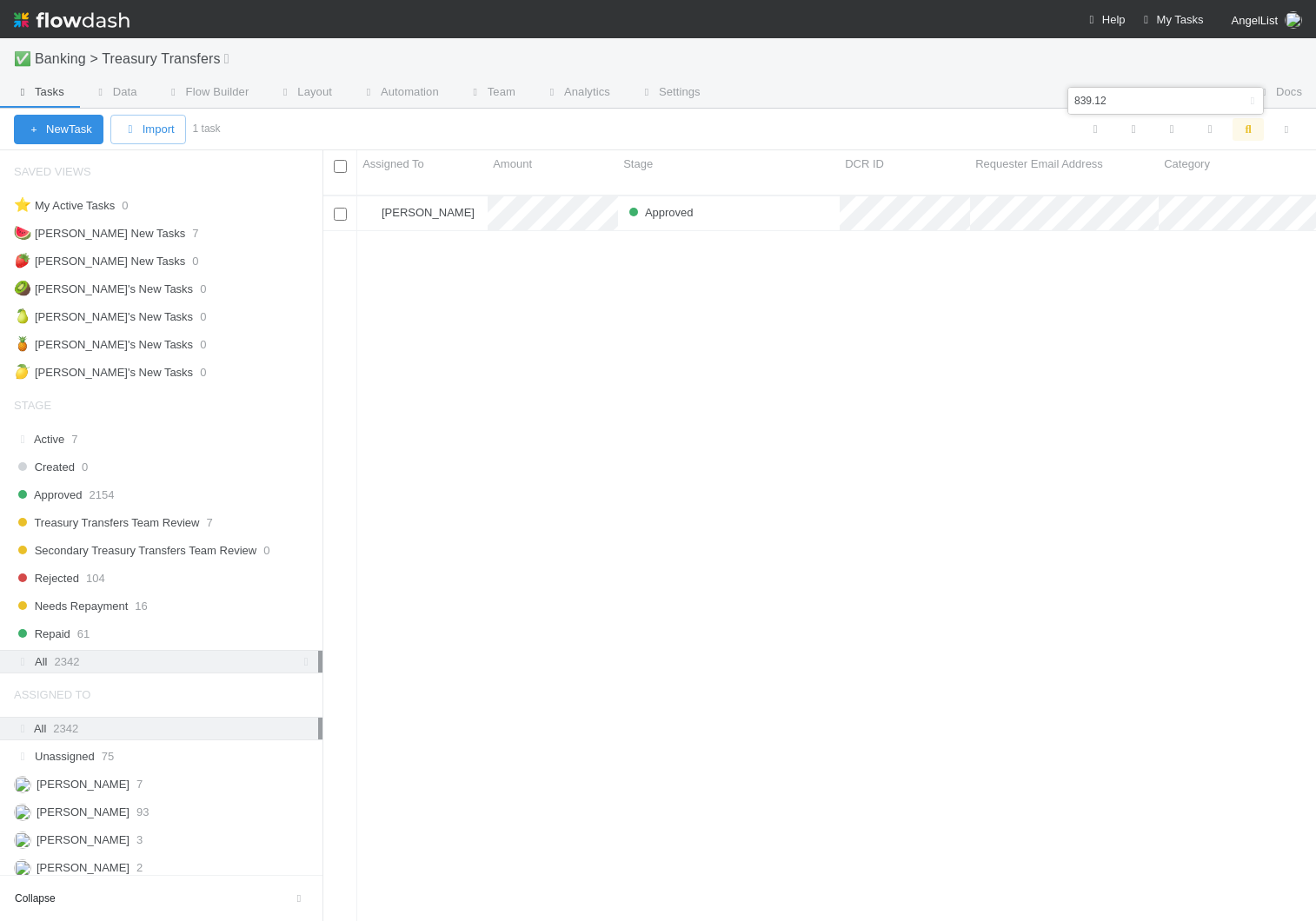 scroll, scrollTop: 0, scrollLeft: 1, axis: horizontal 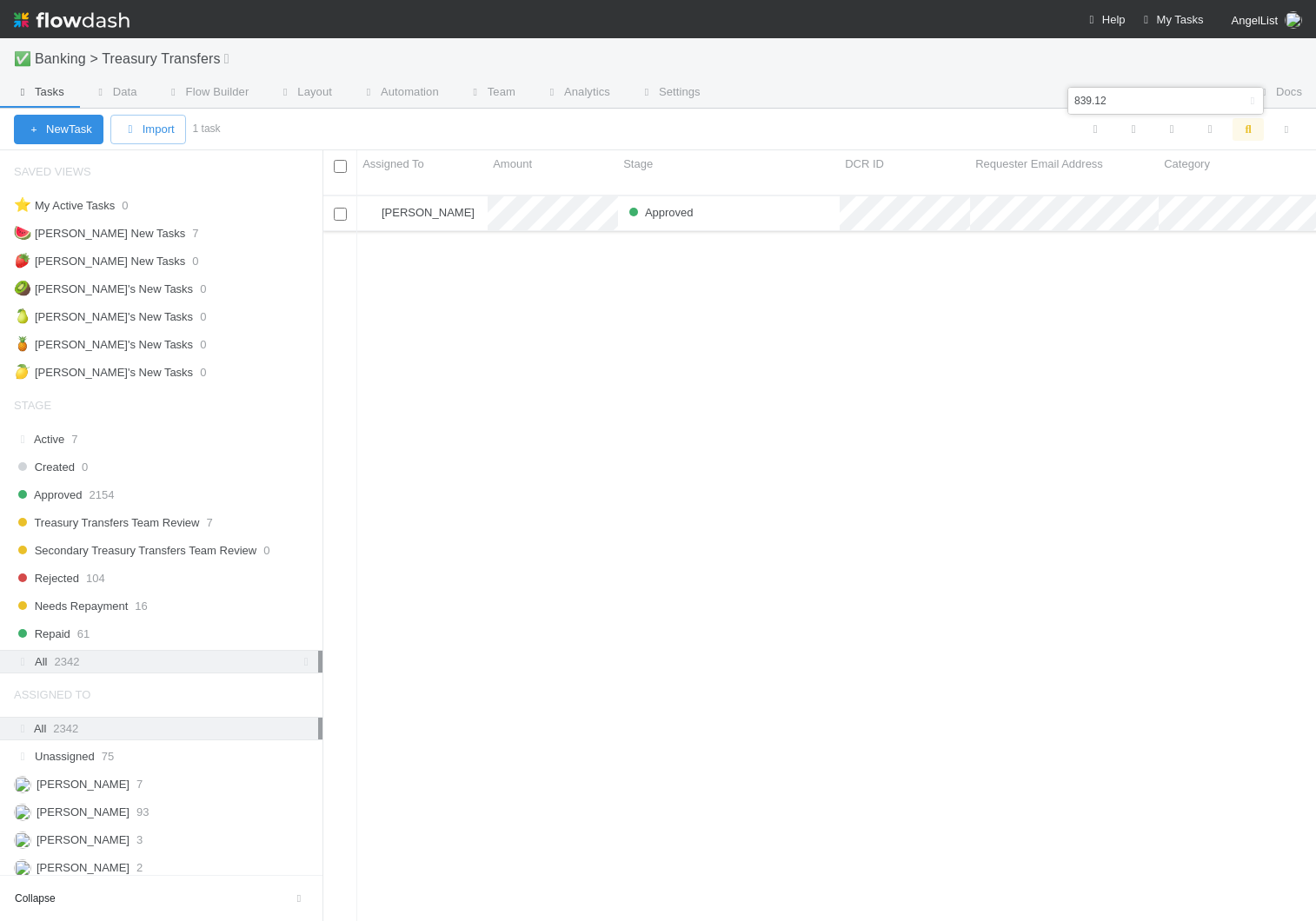 click on "Approved" at bounding box center (728, 213) 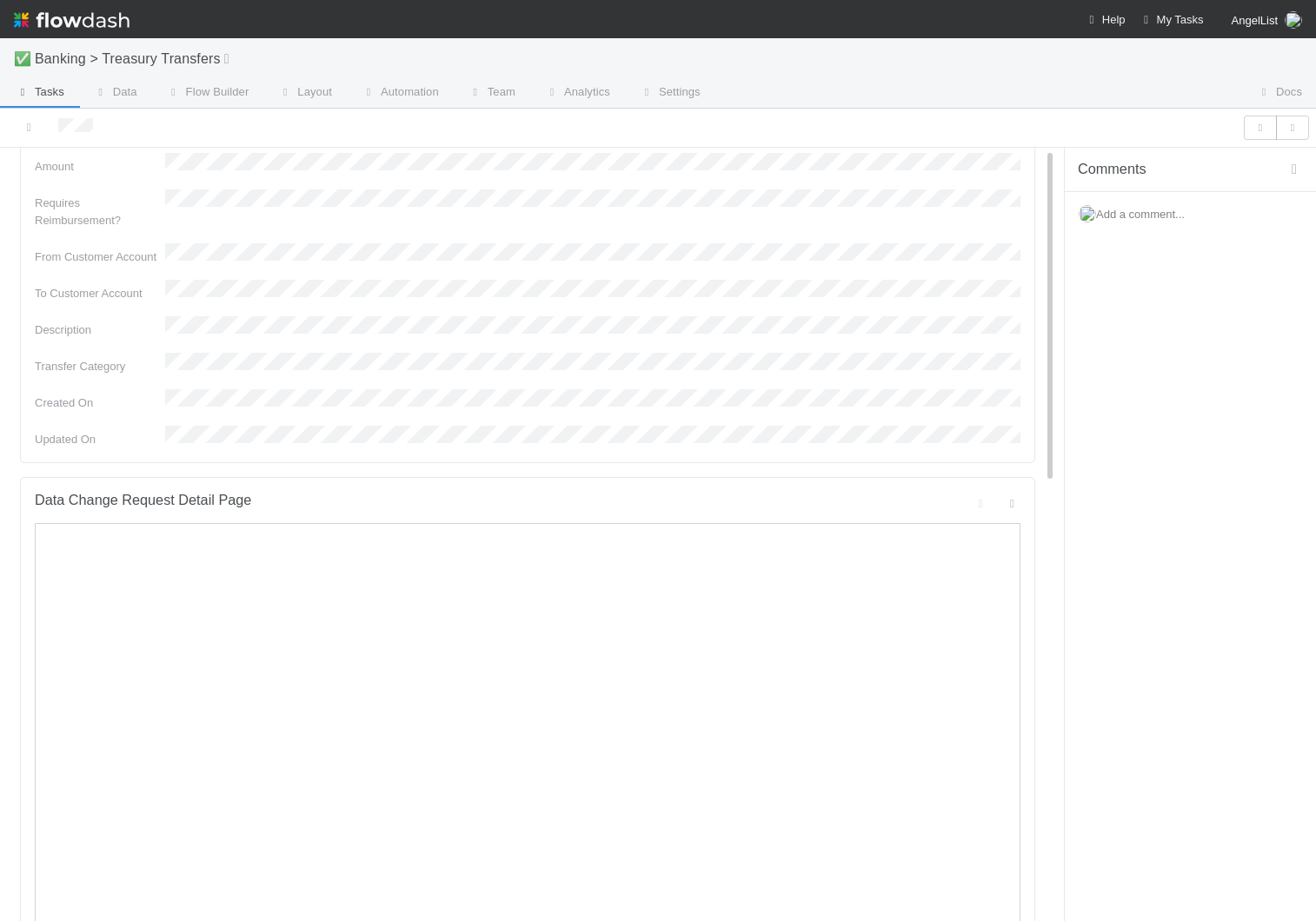 scroll, scrollTop: 0, scrollLeft: 0, axis: both 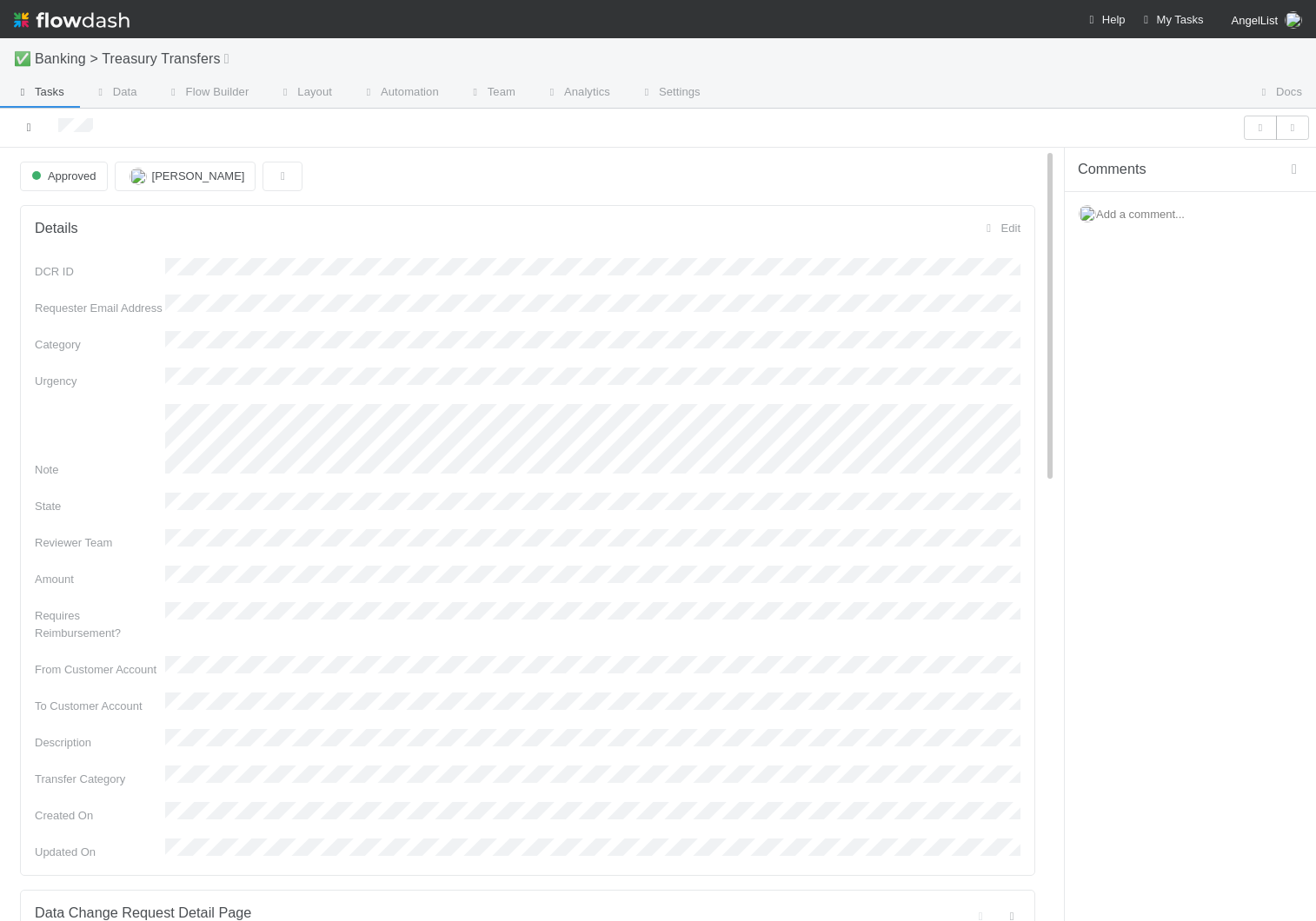click at bounding box center [29, 127] 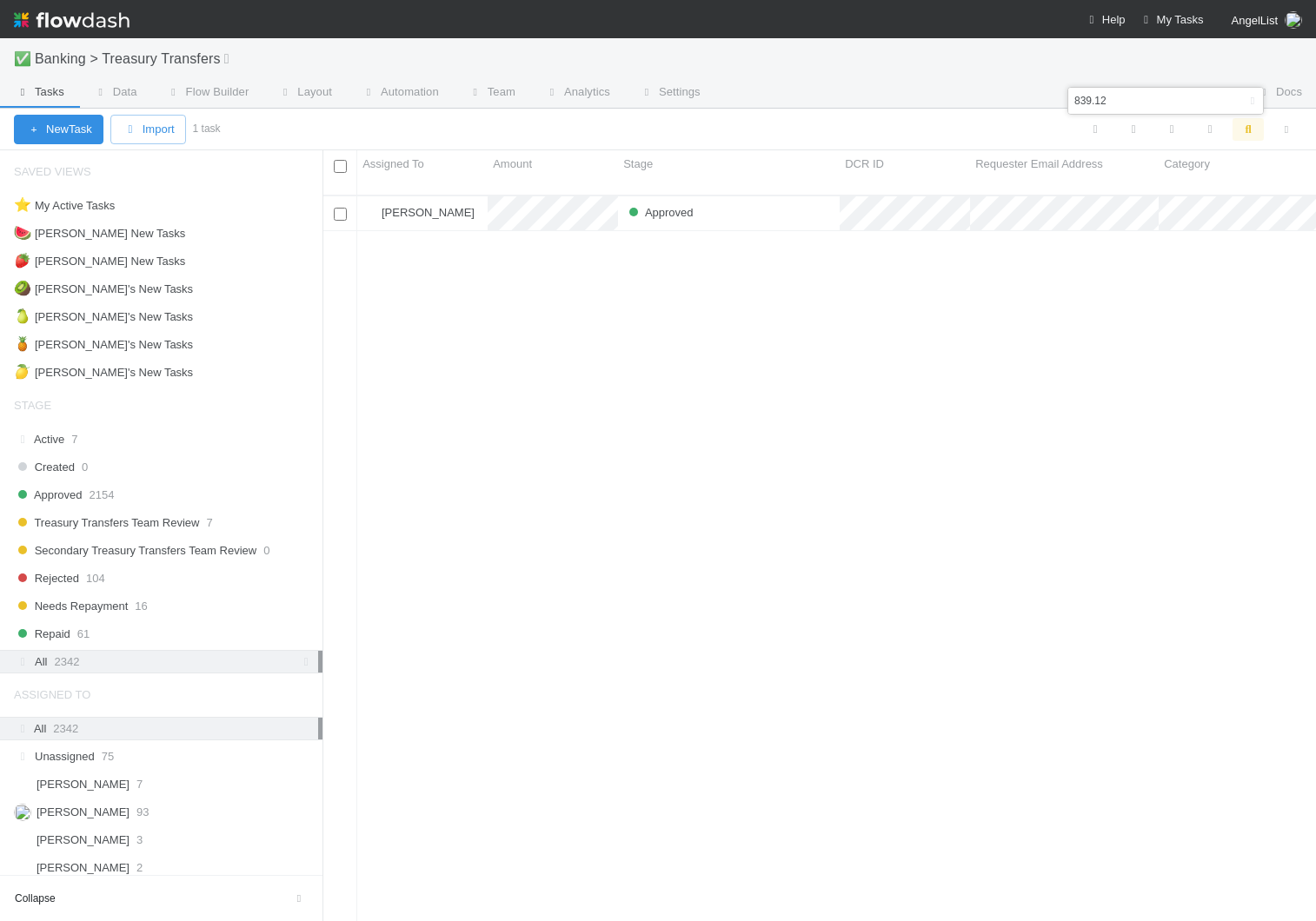 scroll, scrollTop: 0, scrollLeft: 1, axis: horizontal 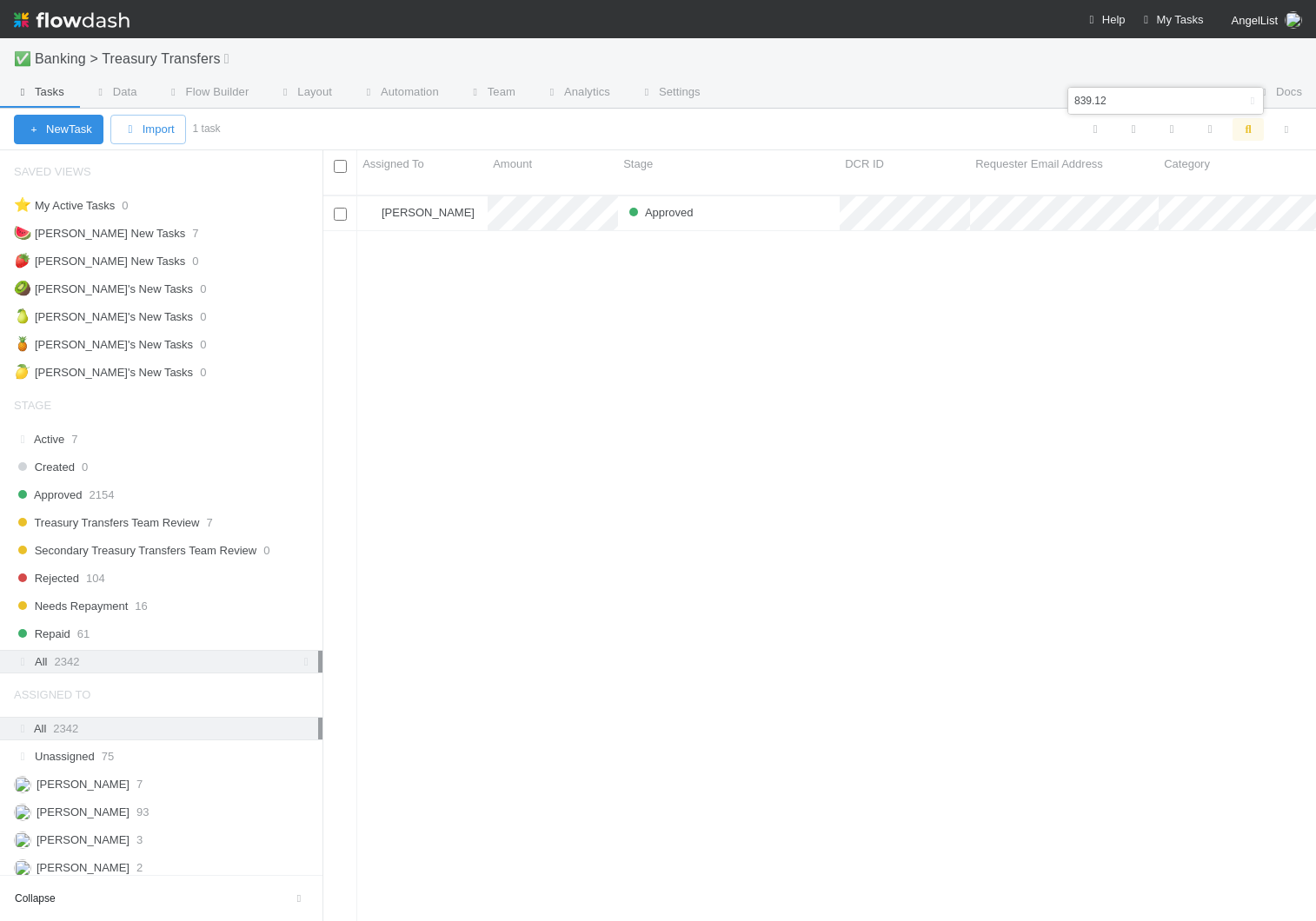 click on "839.12" at bounding box center (1140, 101) 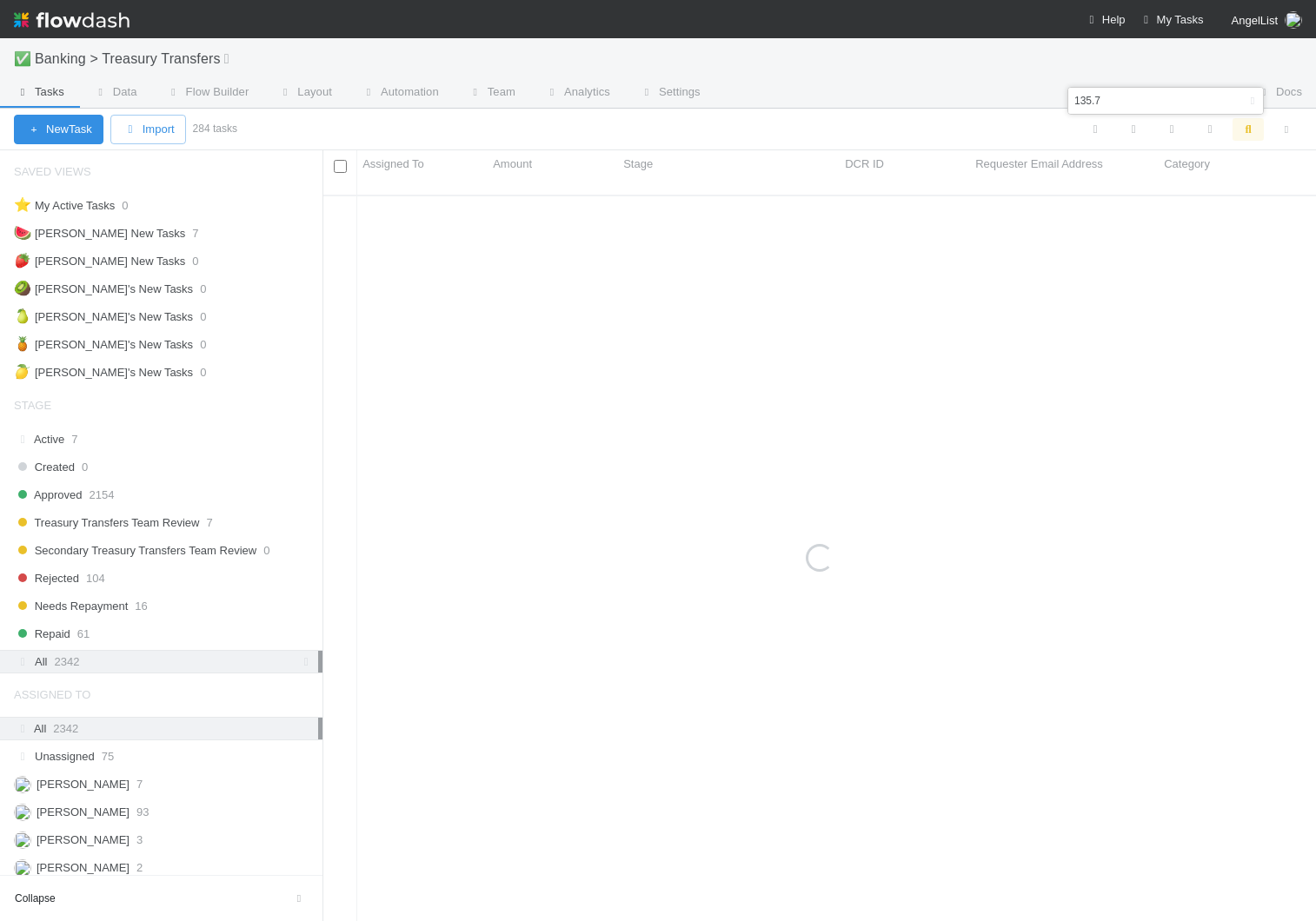 type on "135.71" 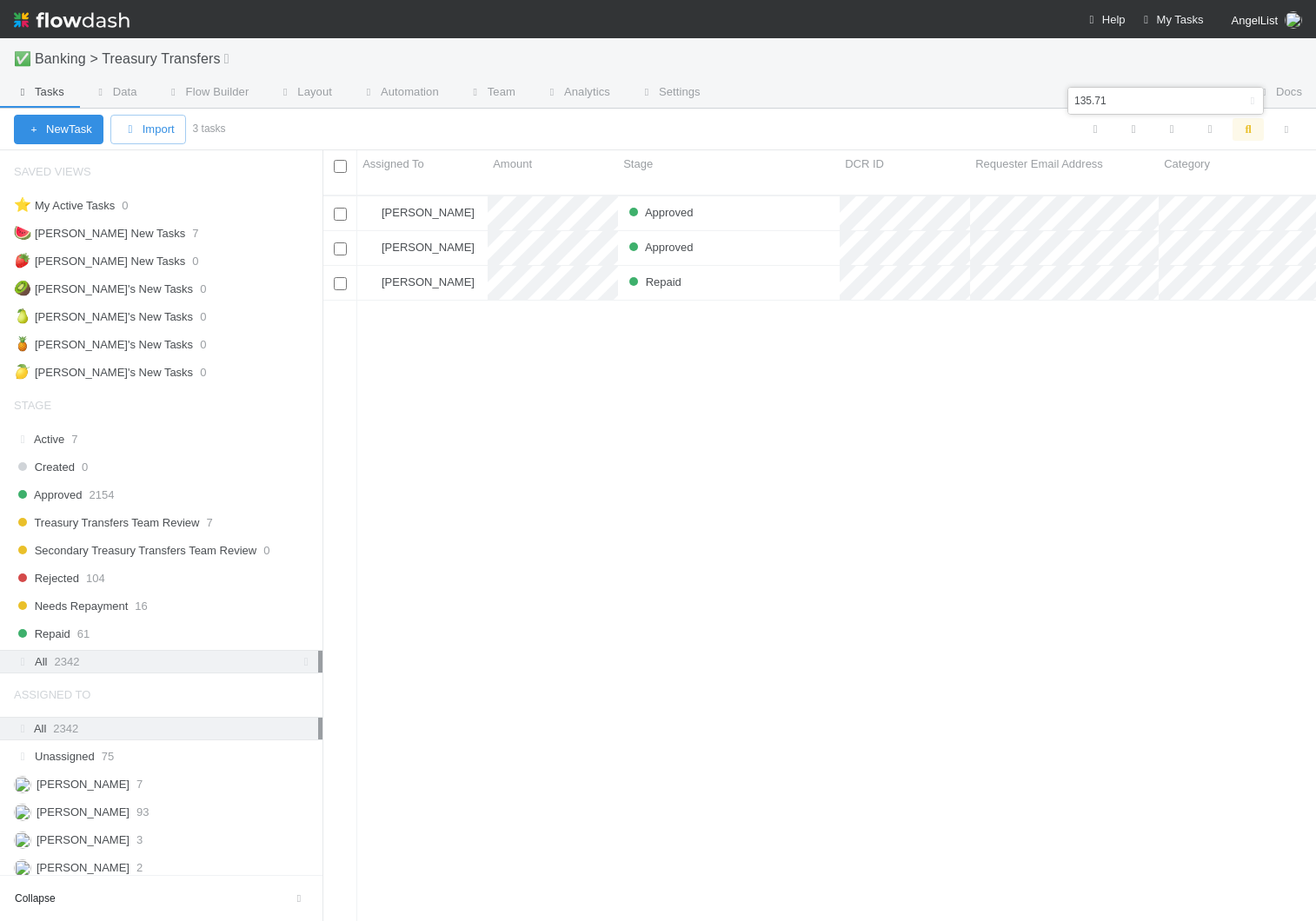 scroll, scrollTop: 0, scrollLeft: 0, axis: both 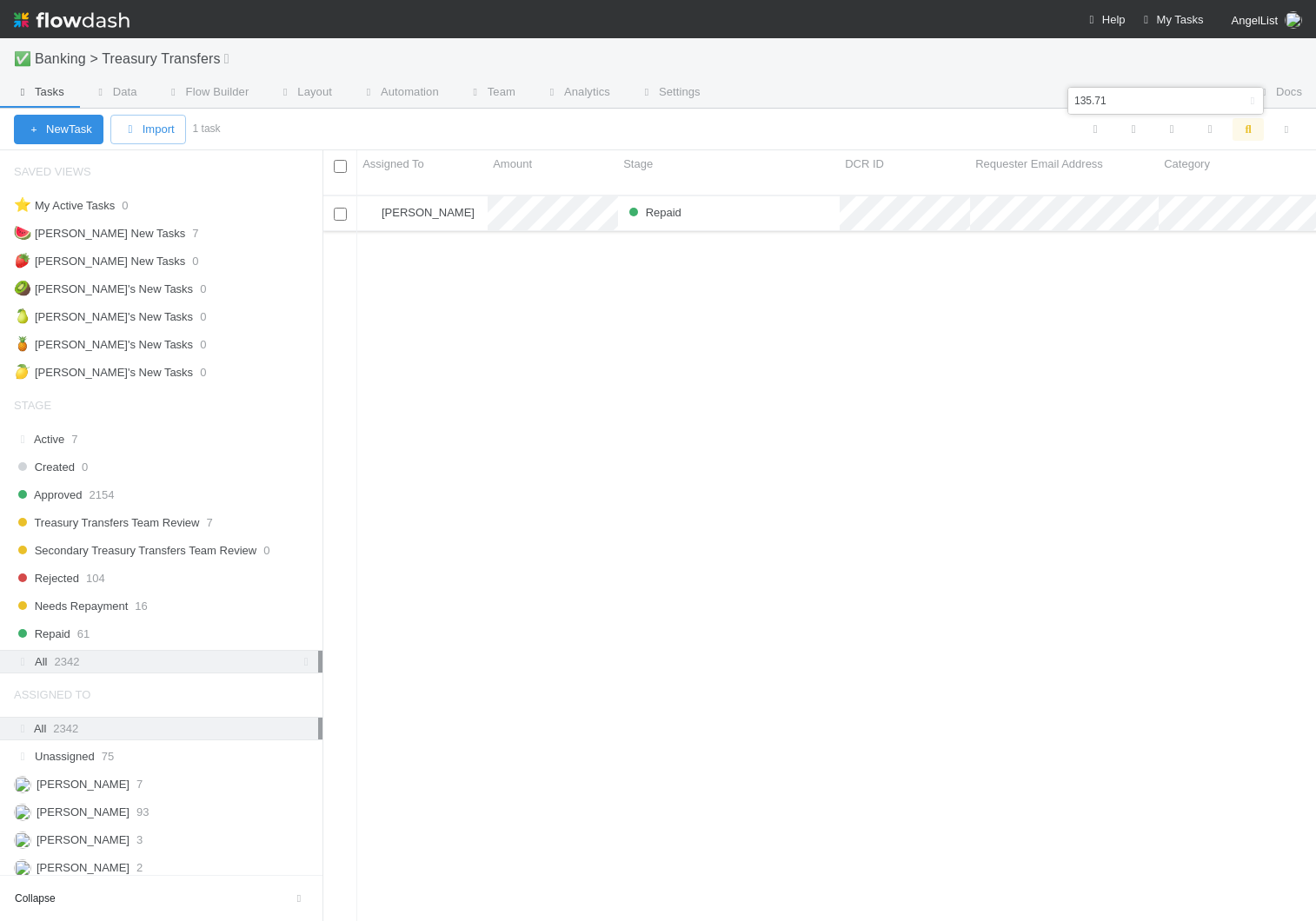 click on "Repaid" at bounding box center [728, 213] 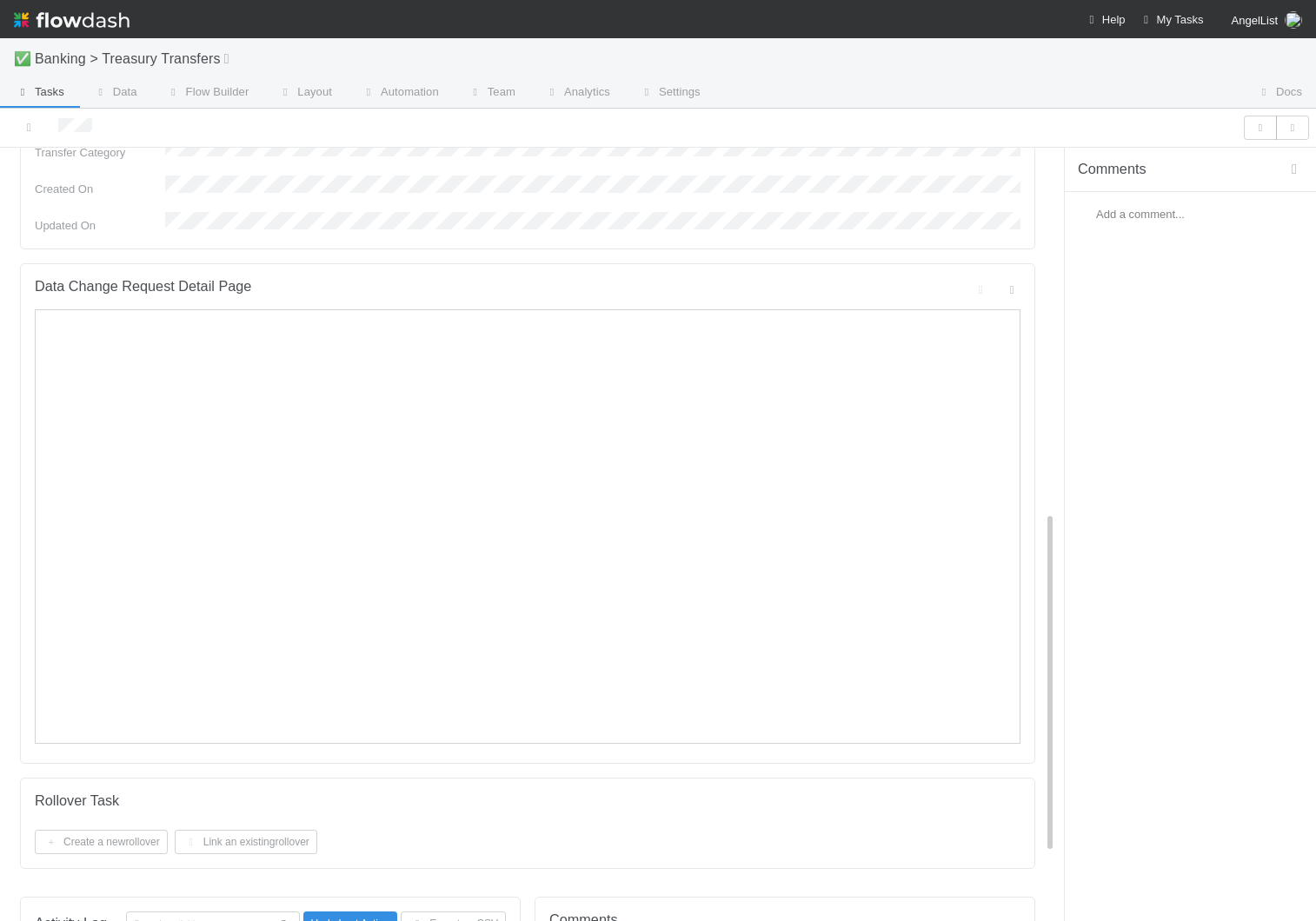 scroll, scrollTop: 970, scrollLeft: 0, axis: vertical 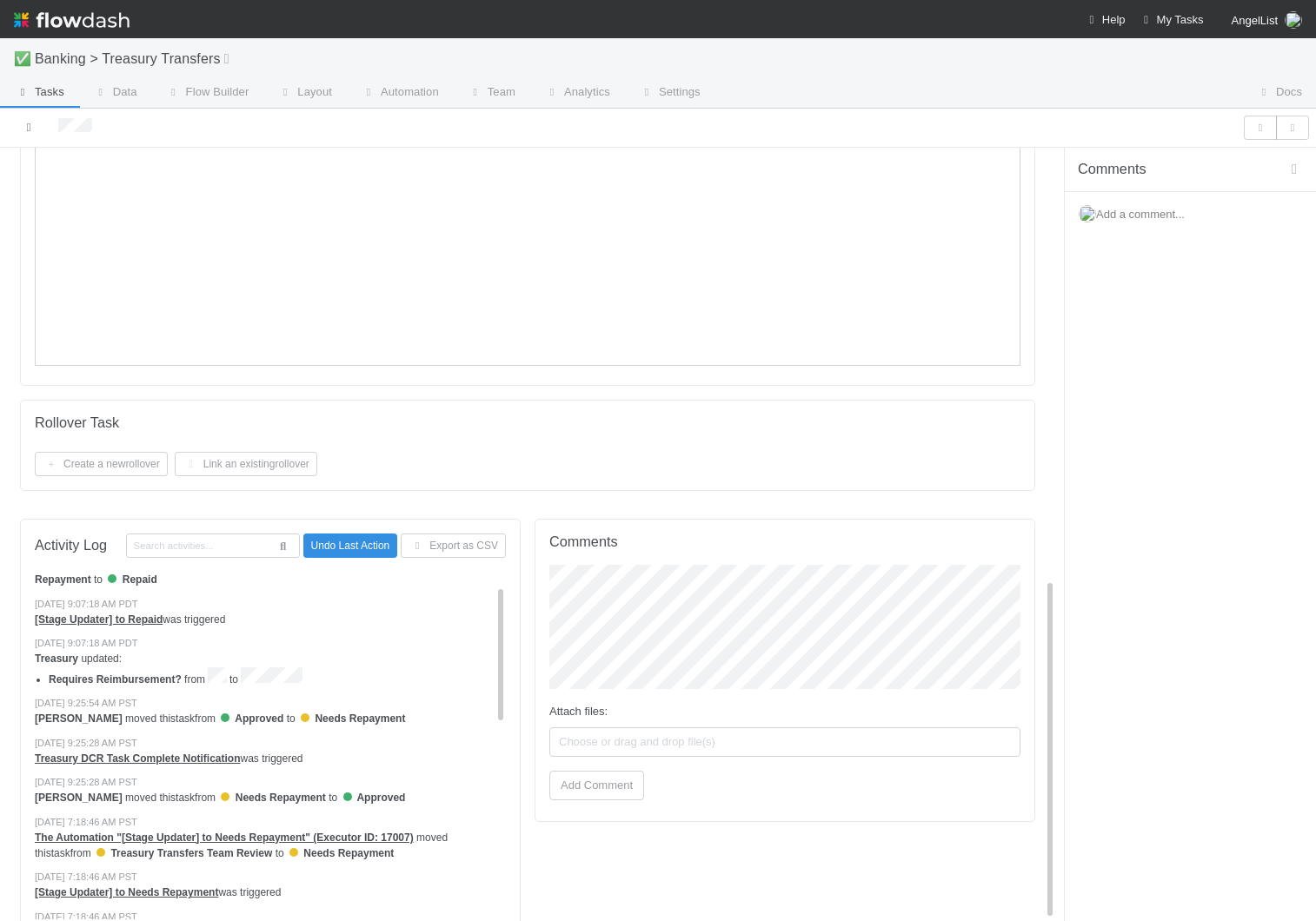 click at bounding box center [29, 127] 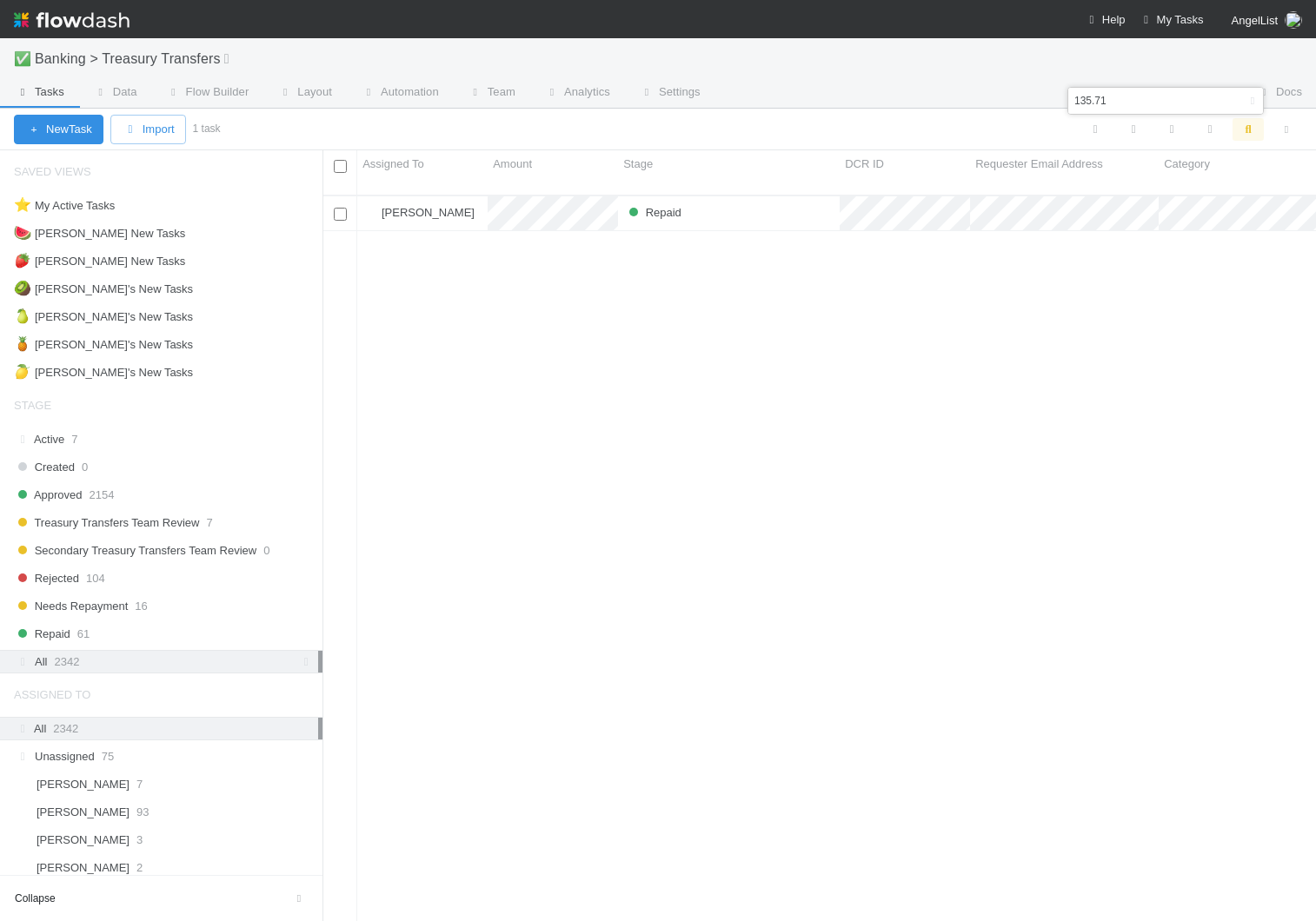 scroll, scrollTop: 0, scrollLeft: 1, axis: horizontal 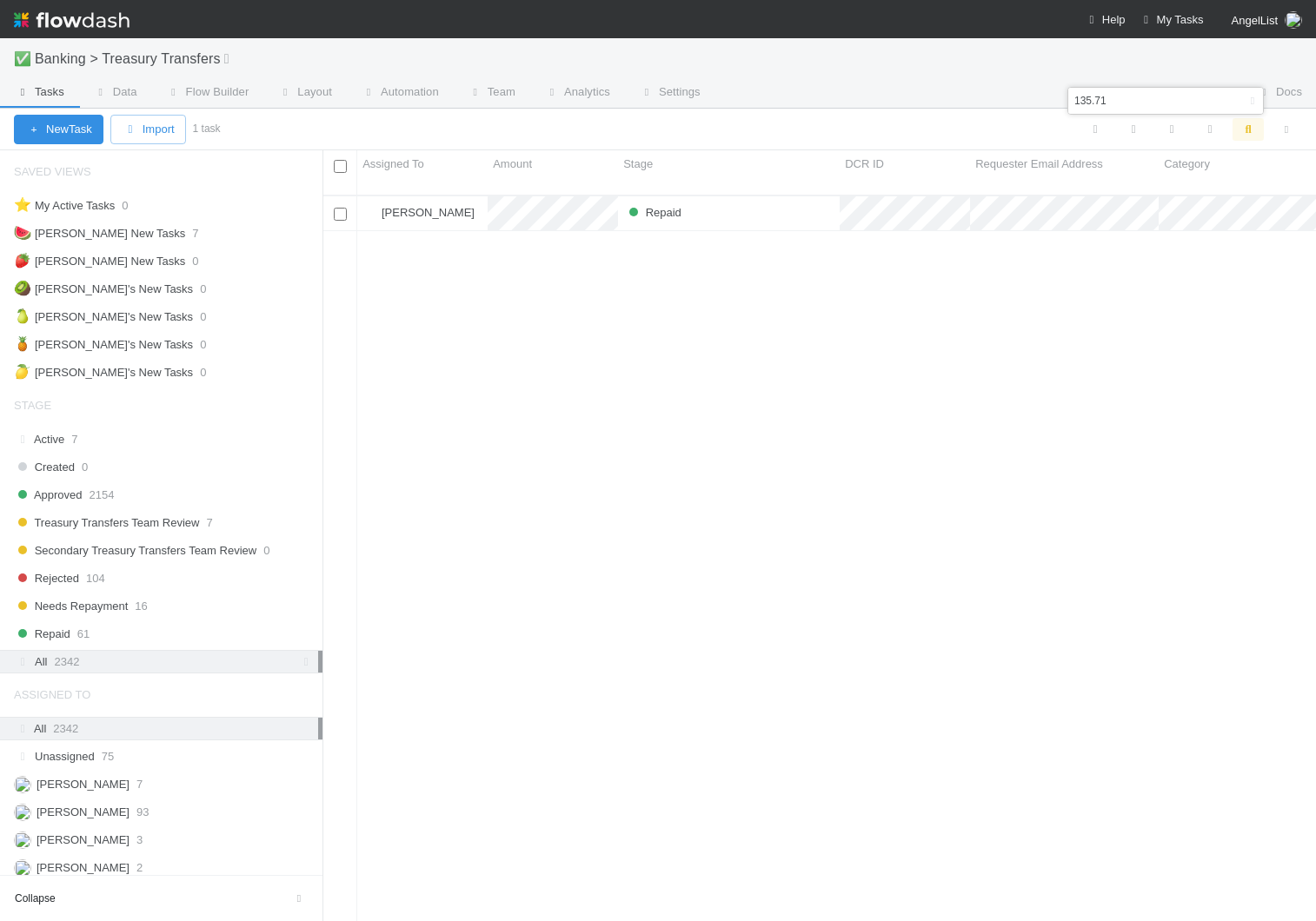 click on "135.71" at bounding box center [1140, 101] 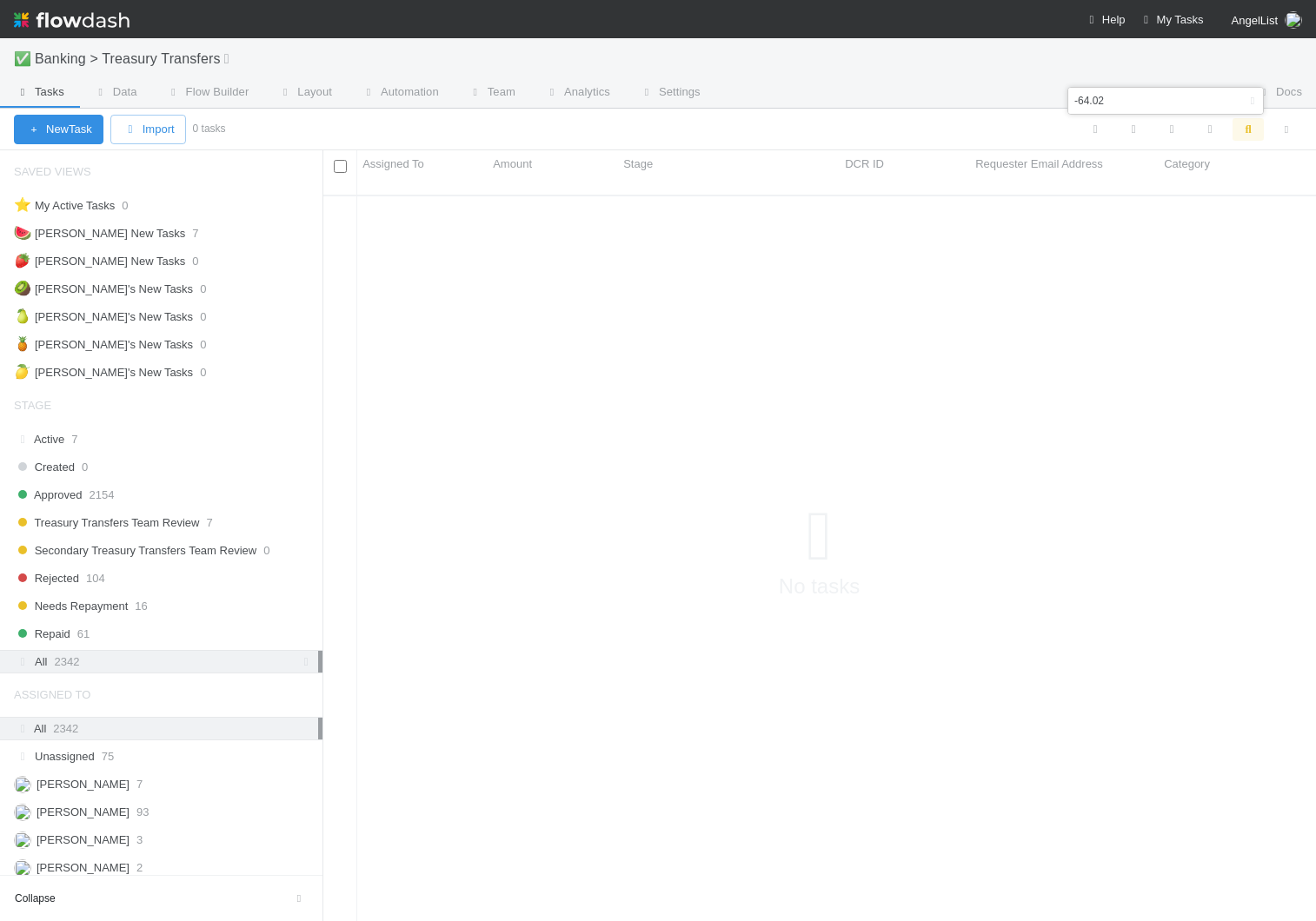 scroll, scrollTop: 0, scrollLeft: 1, axis: horizontal 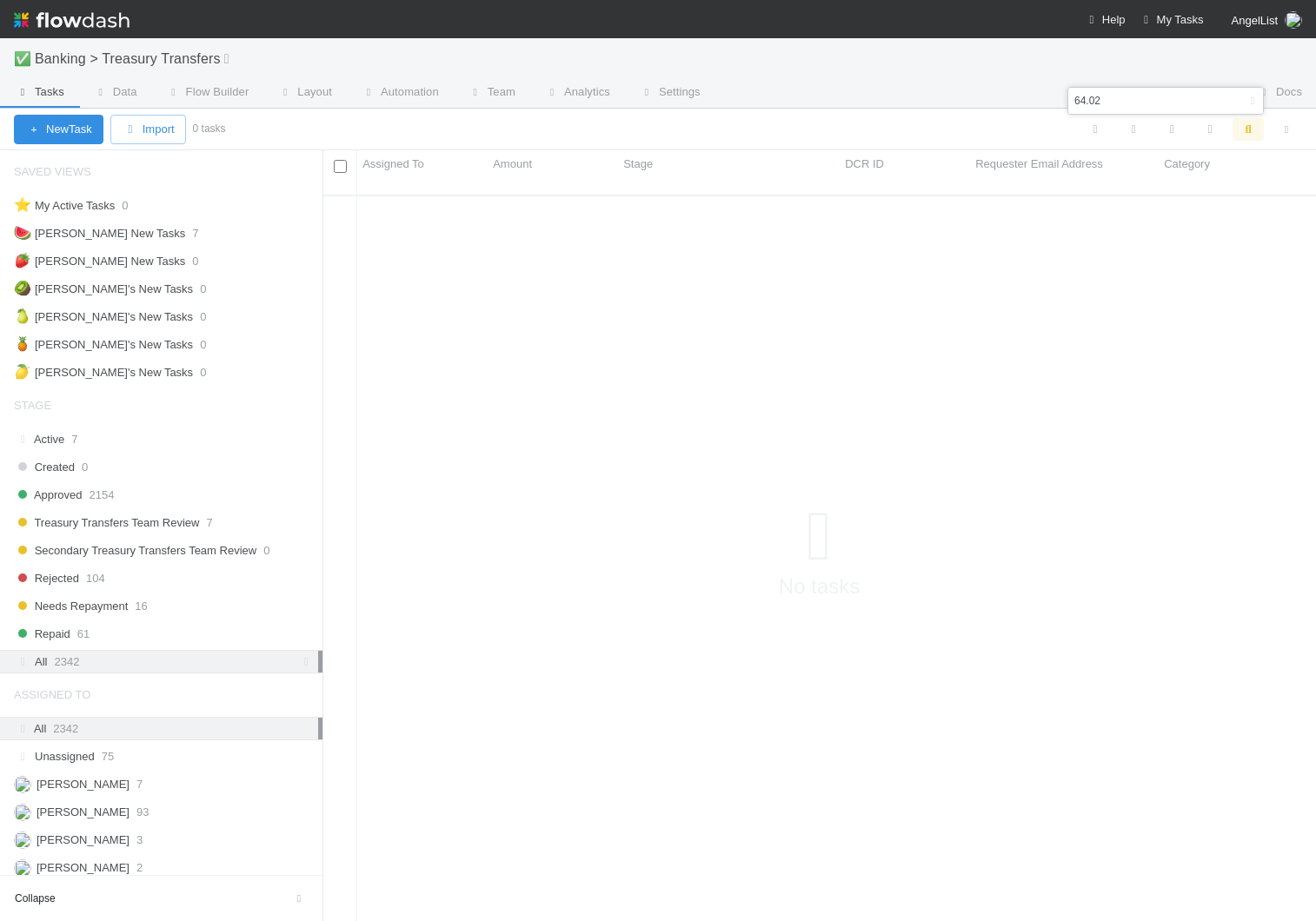 type on "64.02" 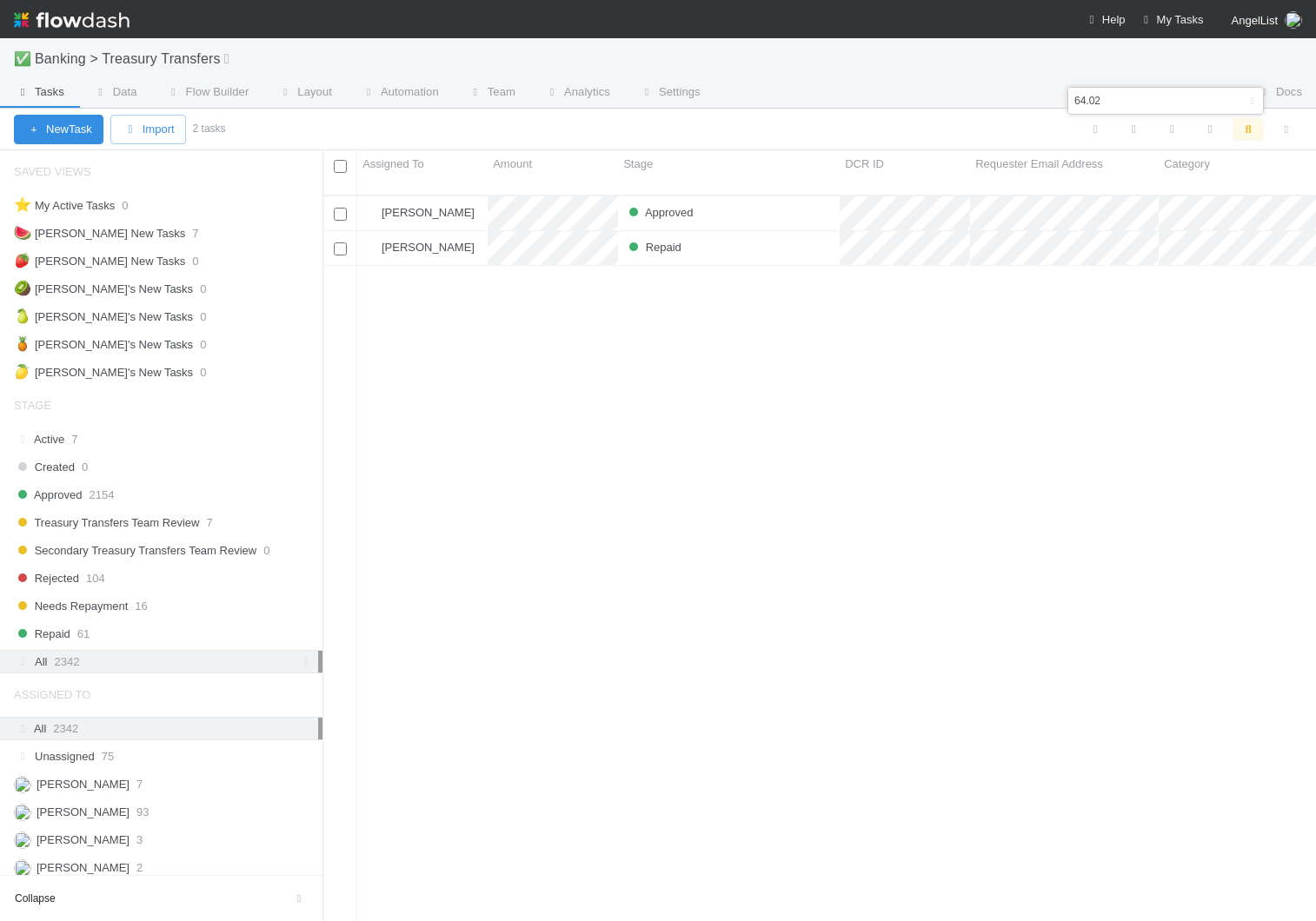 scroll, scrollTop: 0, scrollLeft: 1, axis: horizontal 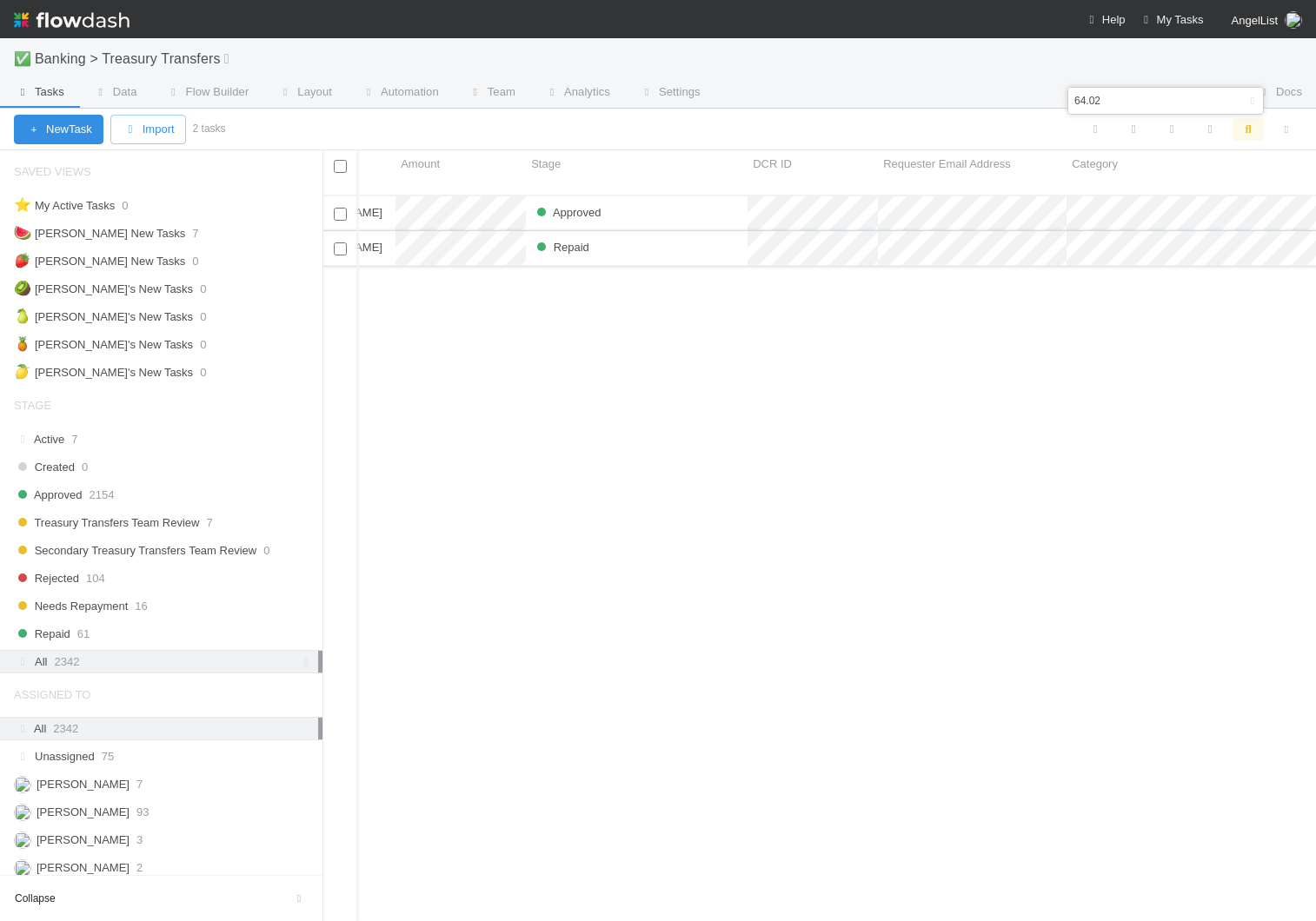 click on "Repaid" at bounding box center [636, 248] 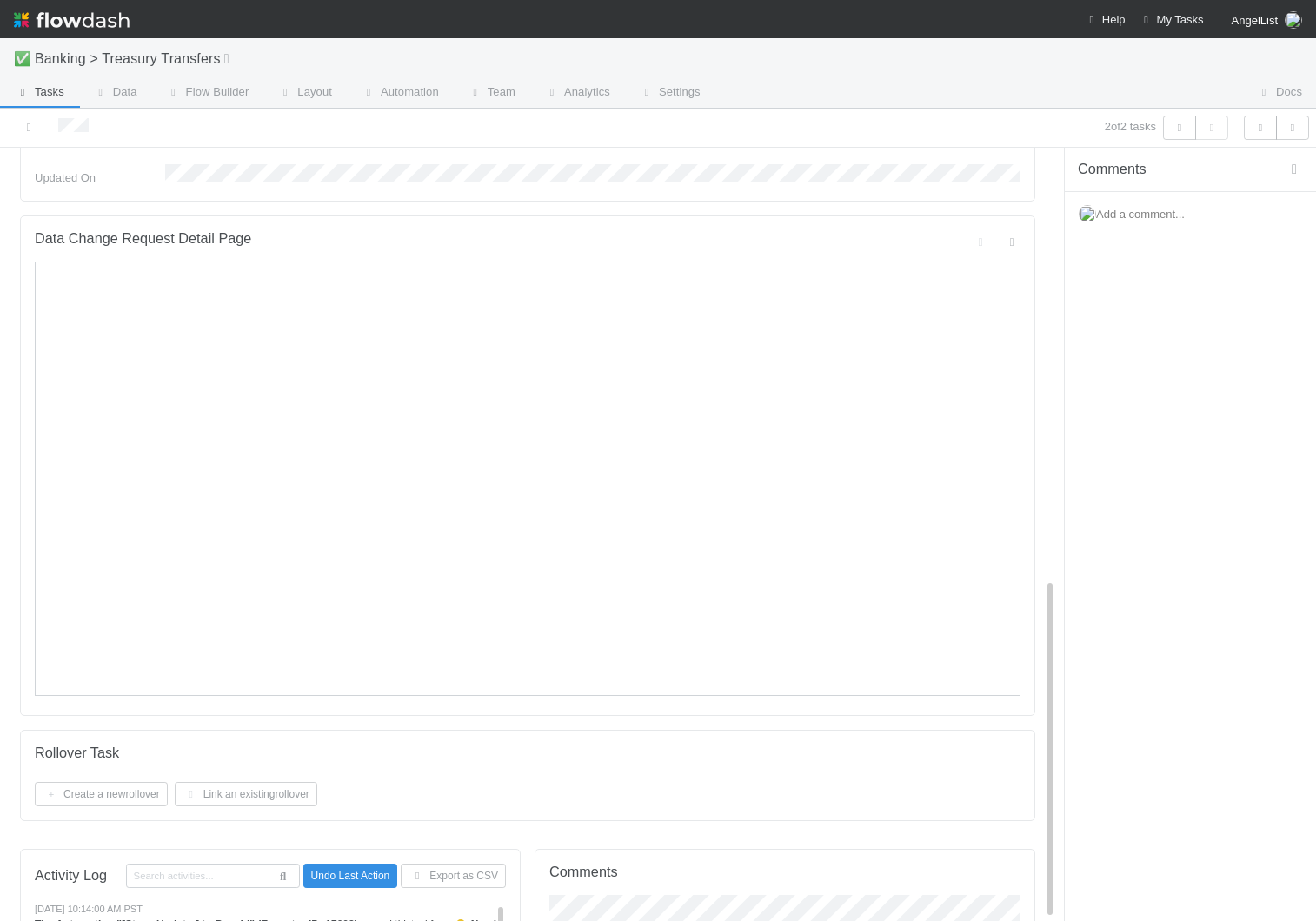 scroll, scrollTop: 380, scrollLeft: 0, axis: vertical 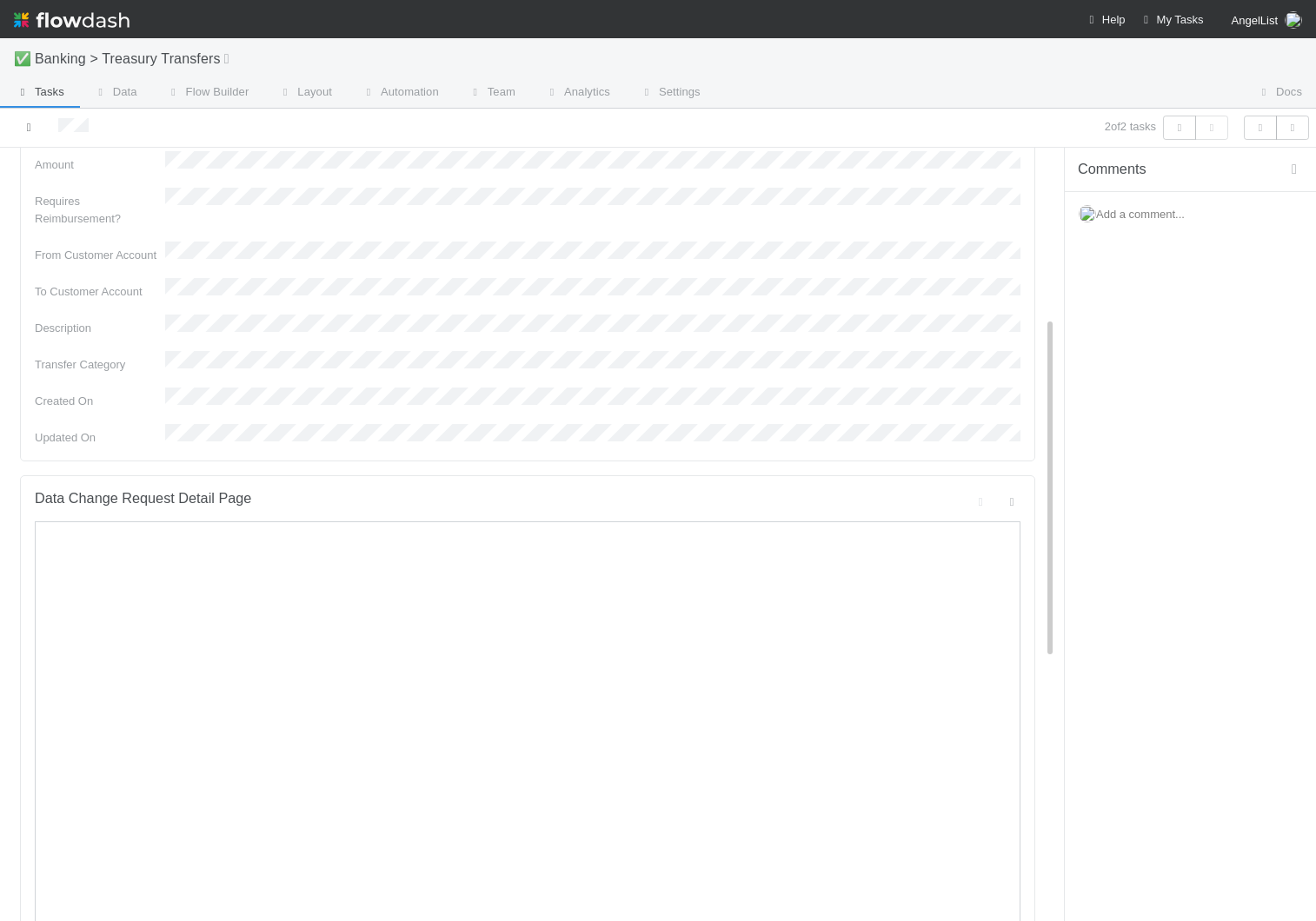 click at bounding box center [29, 127] 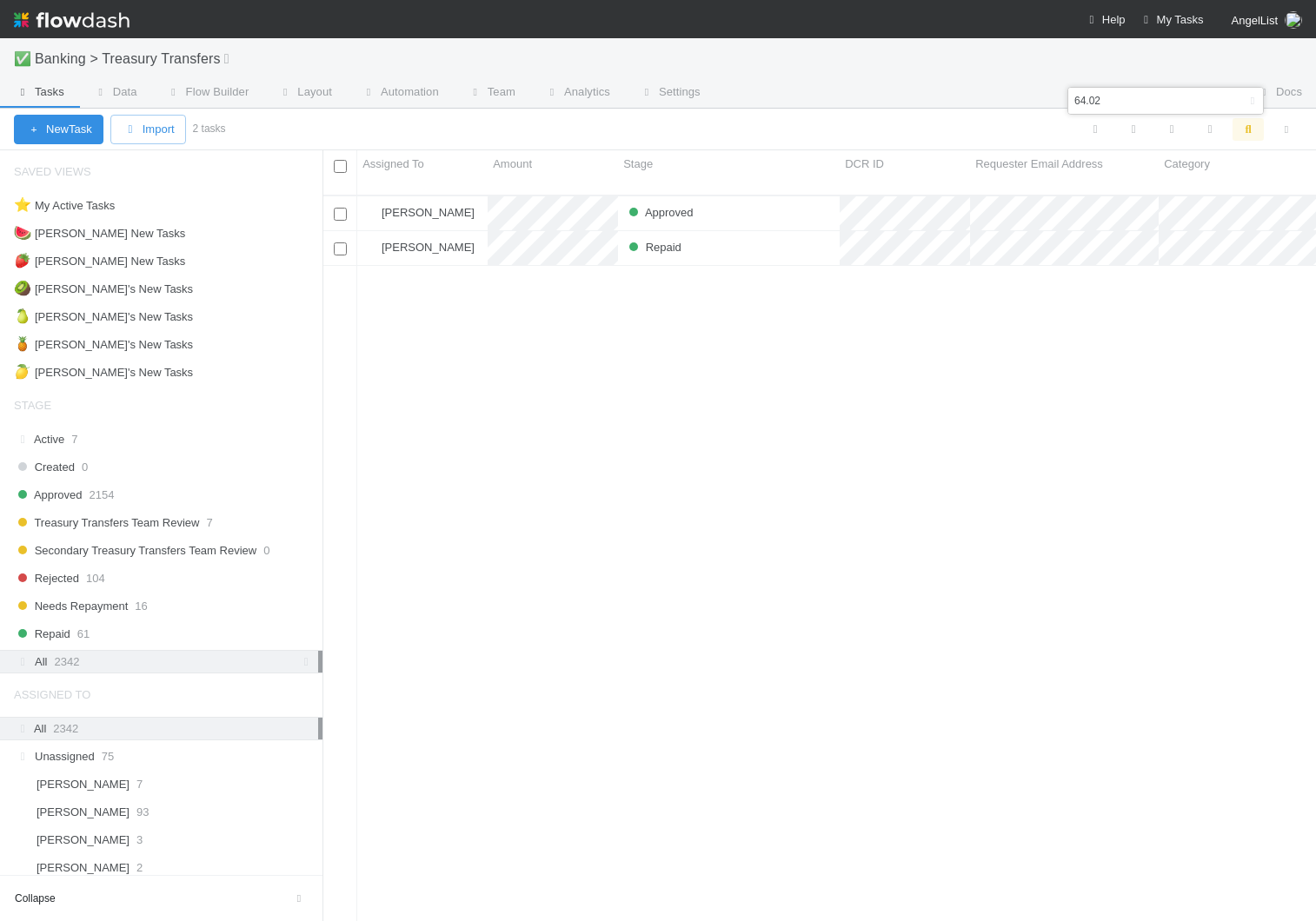 scroll, scrollTop: 0, scrollLeft: 1, axis: horizontal 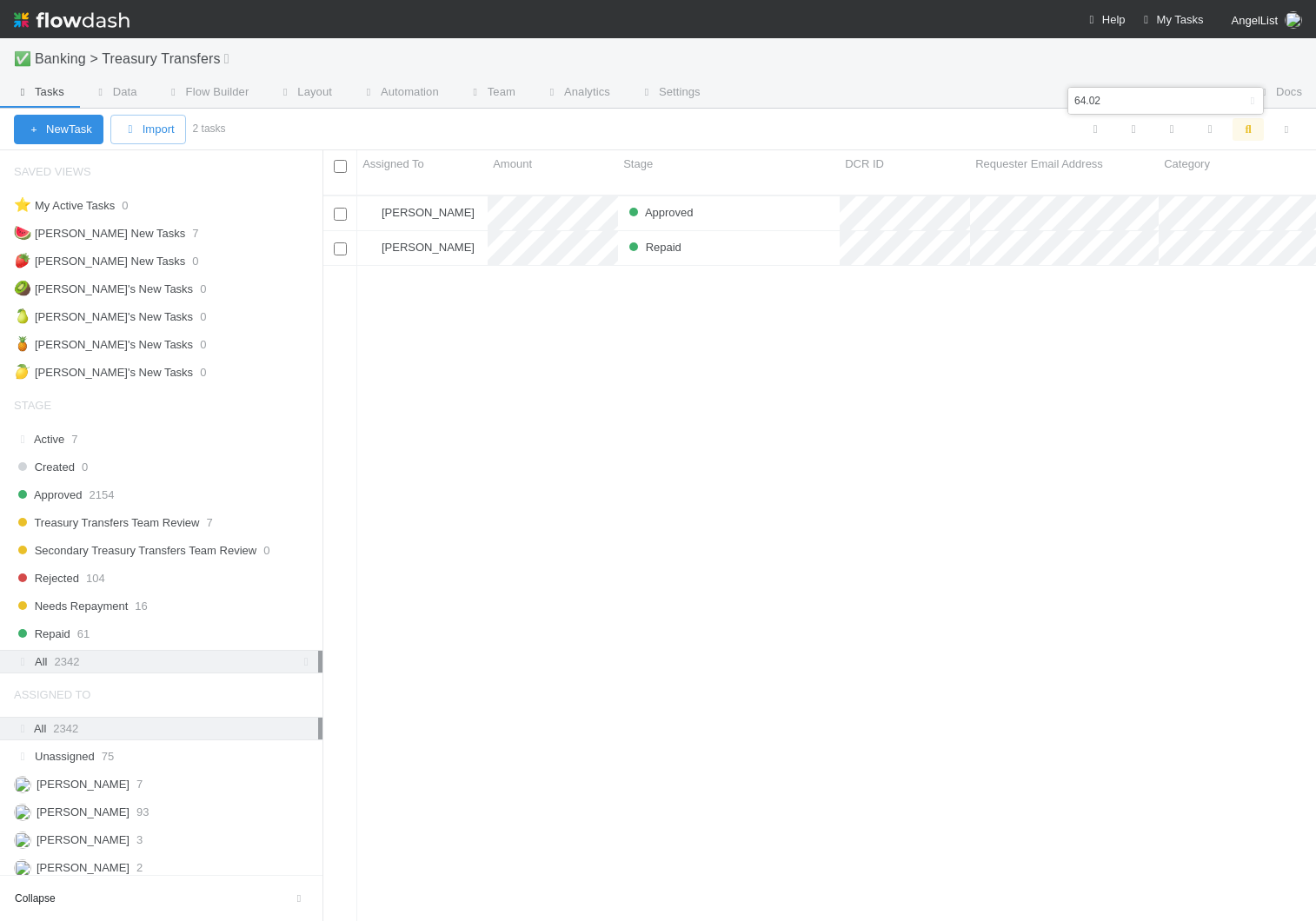 click on "64.02" at bounding box center (1140, 101) 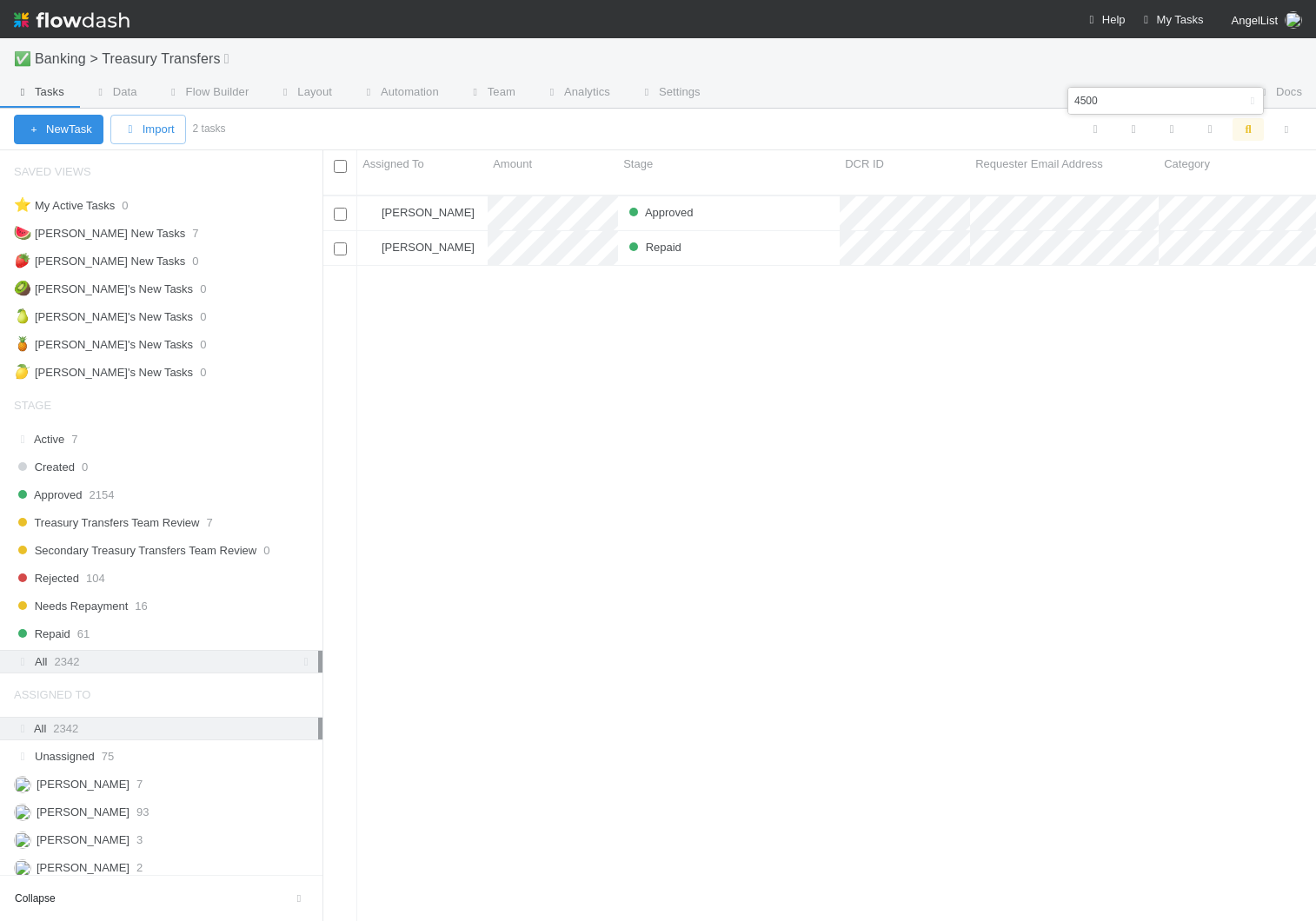 type on "4500" 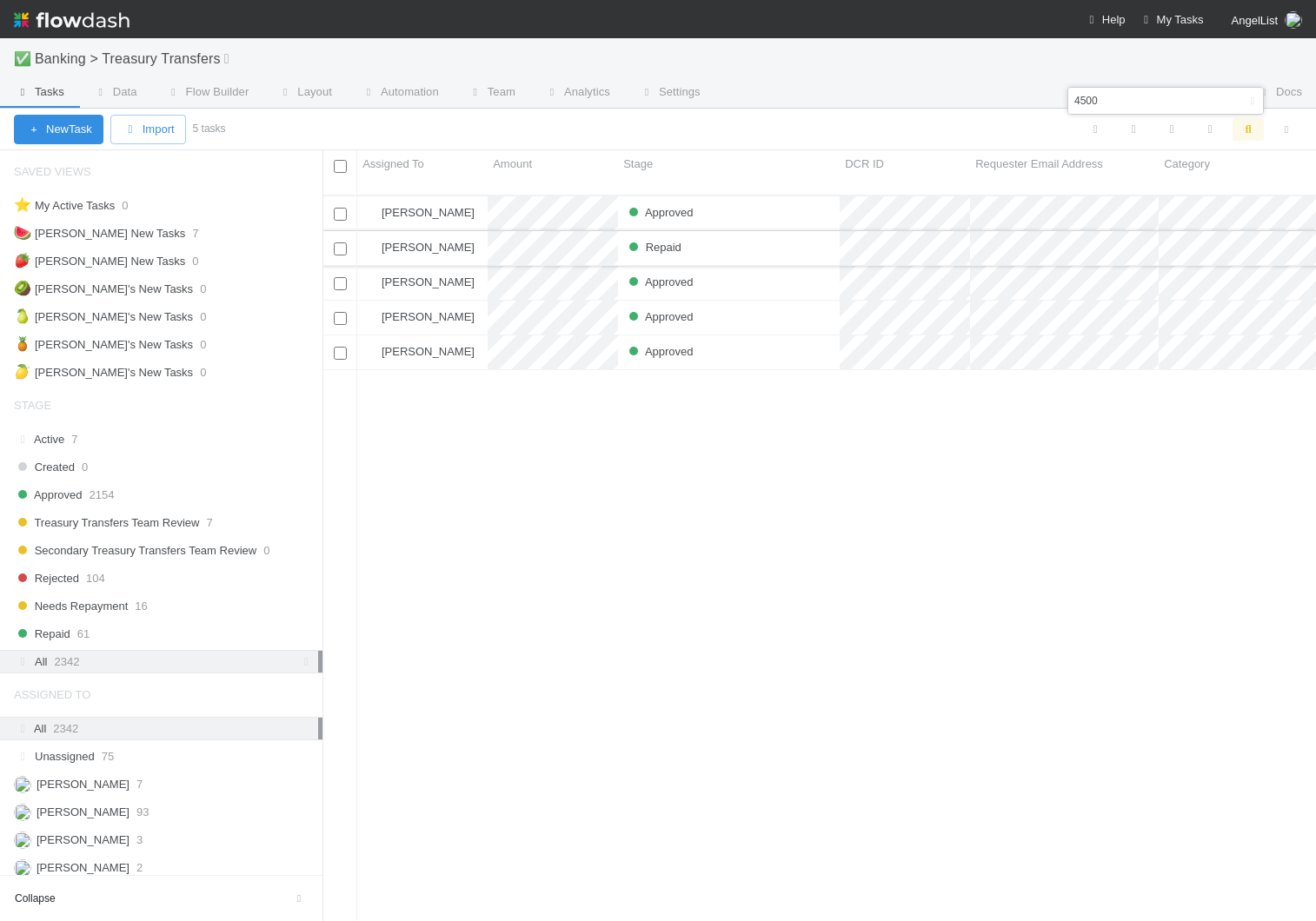 scroll, scrollTop: 0, scrollLeft: 1, axis: horizontal 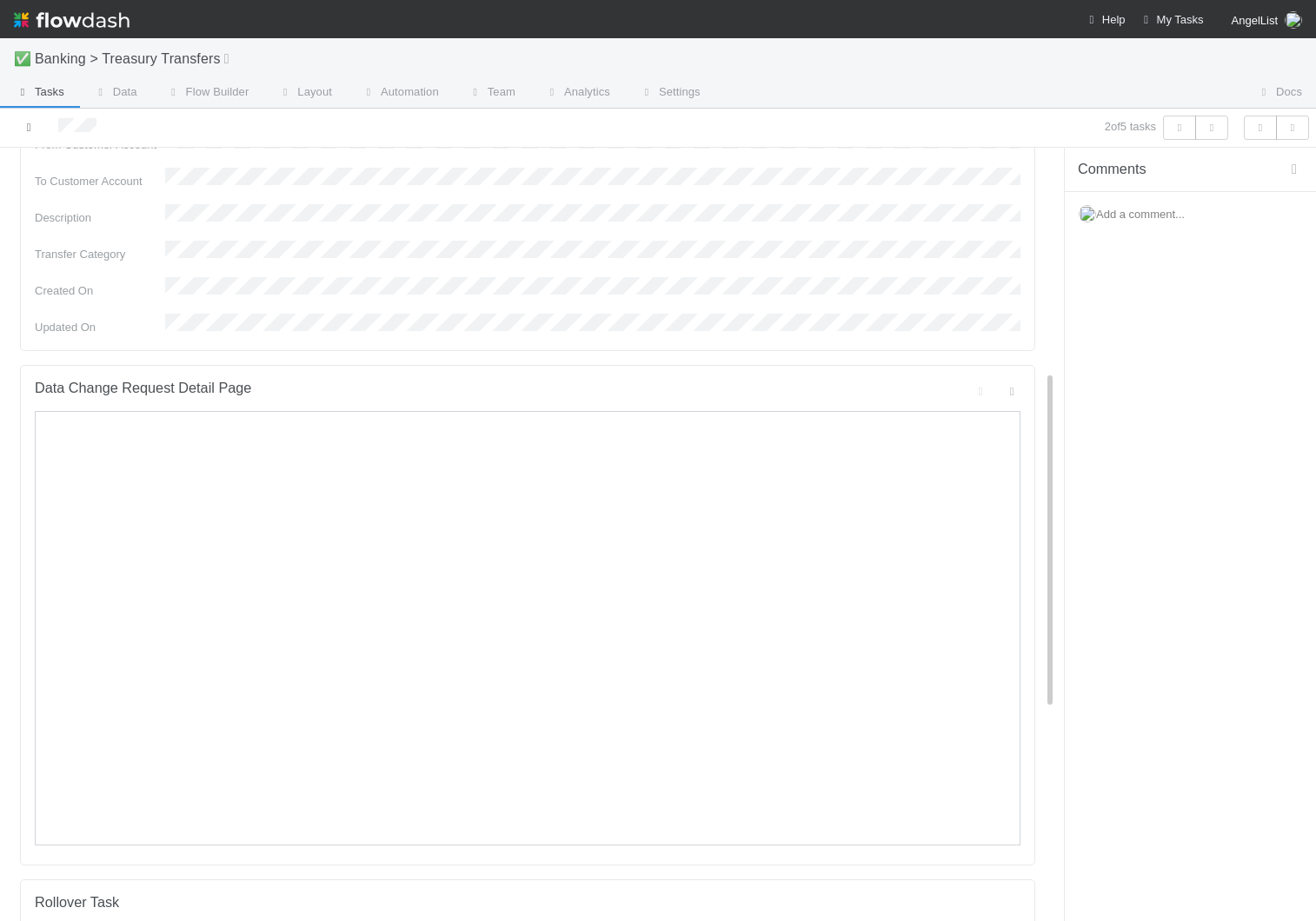 click at bounding box center (29, 127) 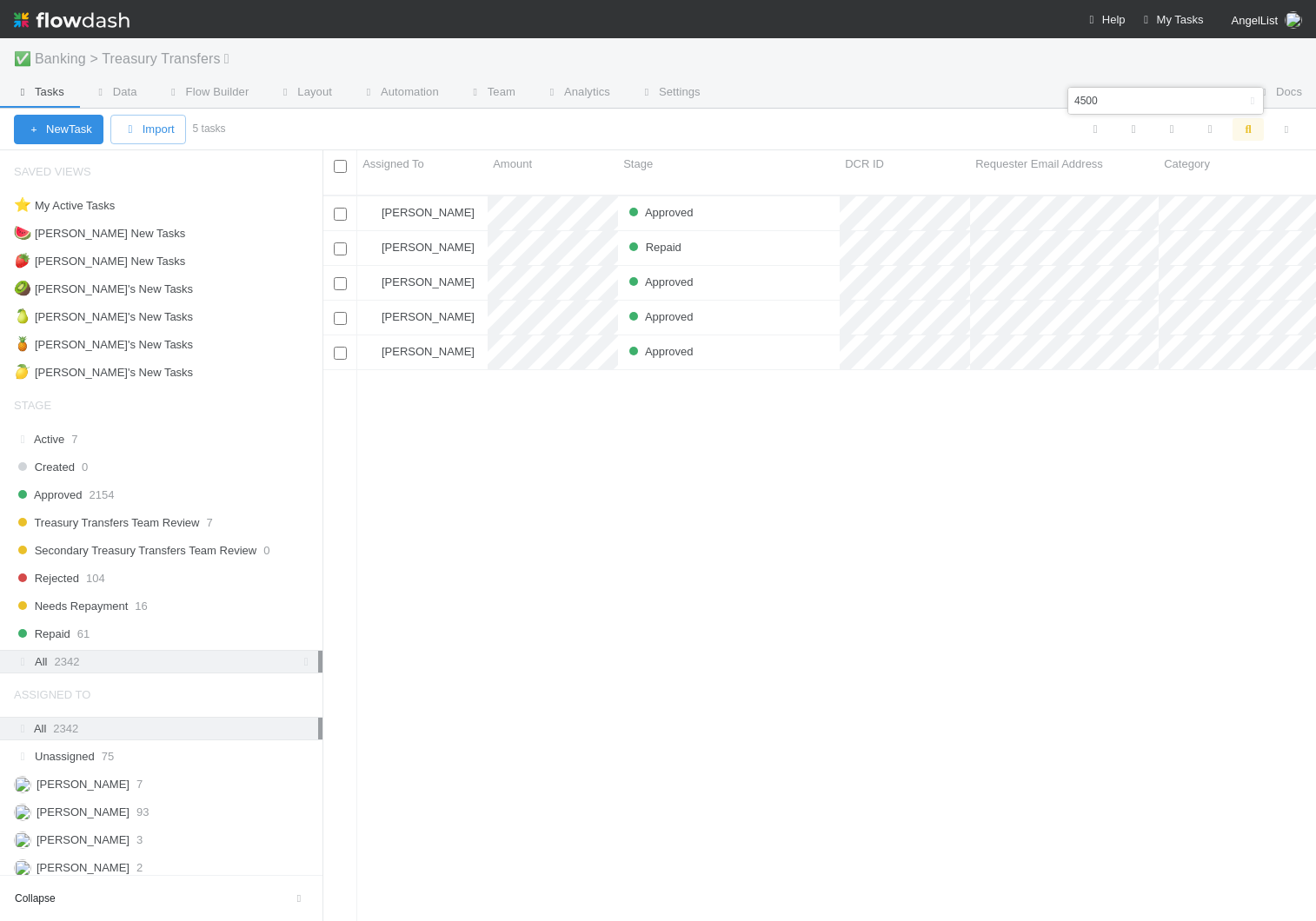 scroll, scrollTop: 0, scrollLeft: 1, axis: horizontal 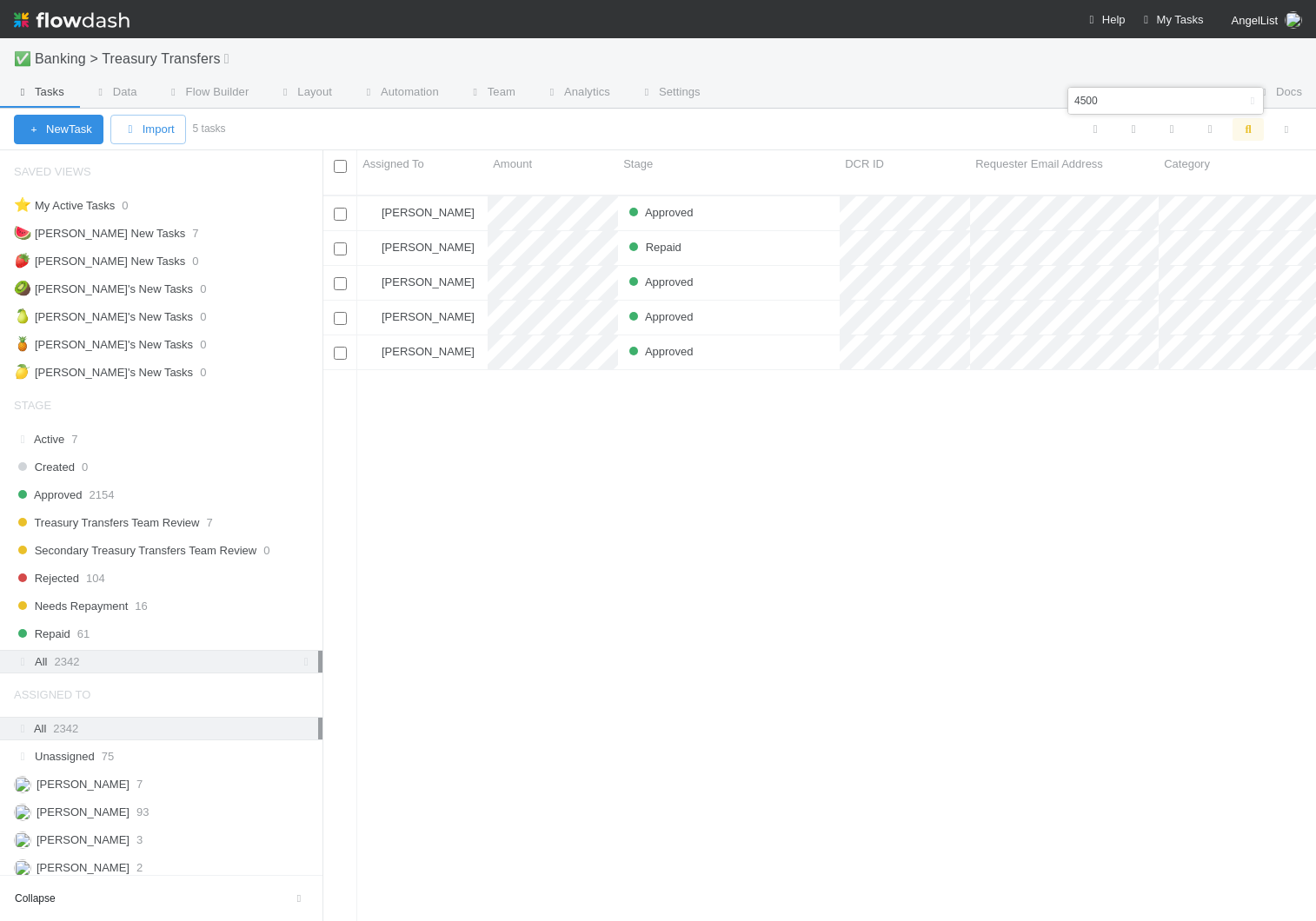 click on "4500" at bounding box center (1140, 101) 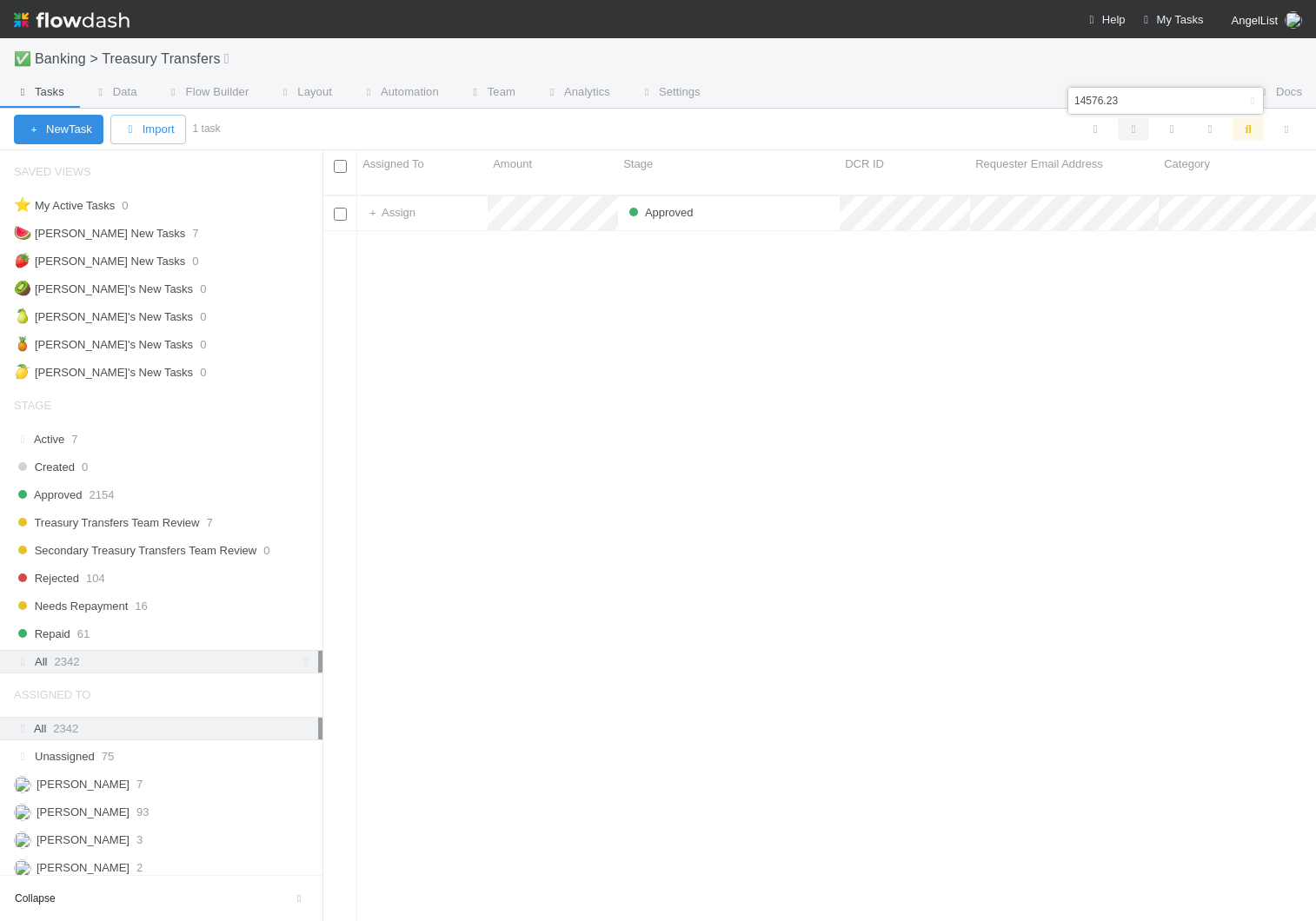 scroll, scrollTop: 0, scrollLeft: 1, axis: horizontal 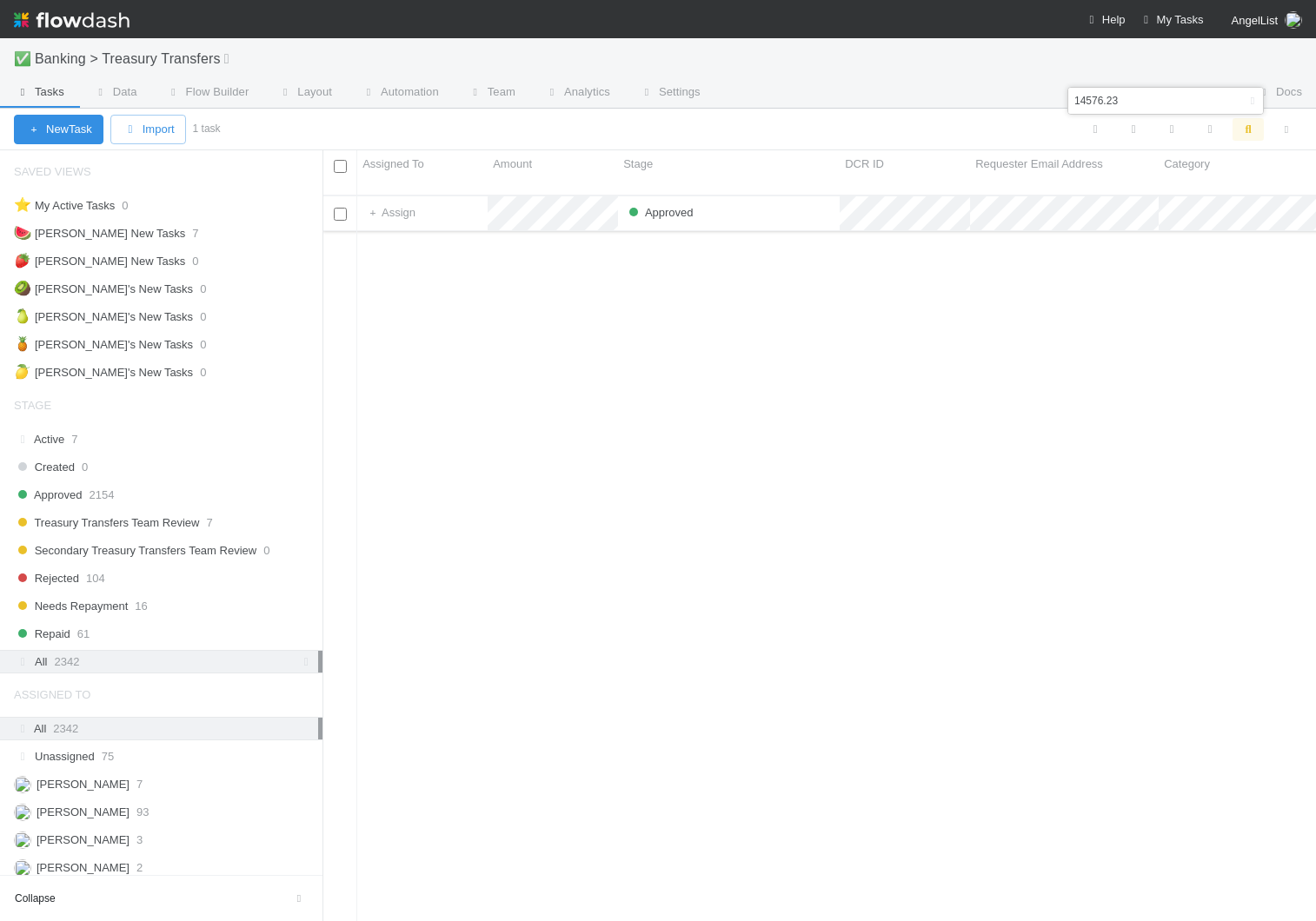 click on "Approved" at bounding box center [728, 213] 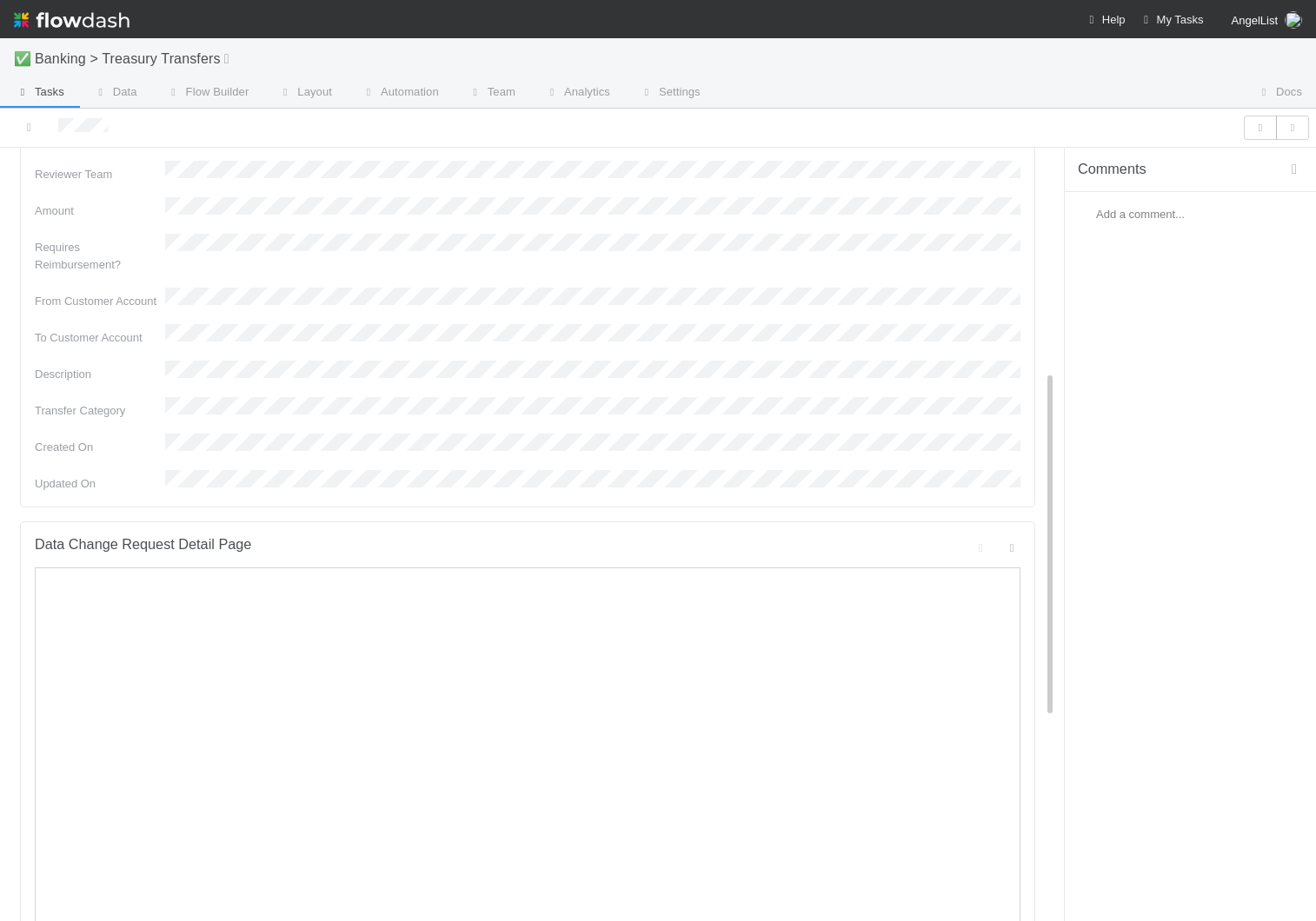 scroll, scrollTop: 563, scrollLeft: 0, axis: vertical 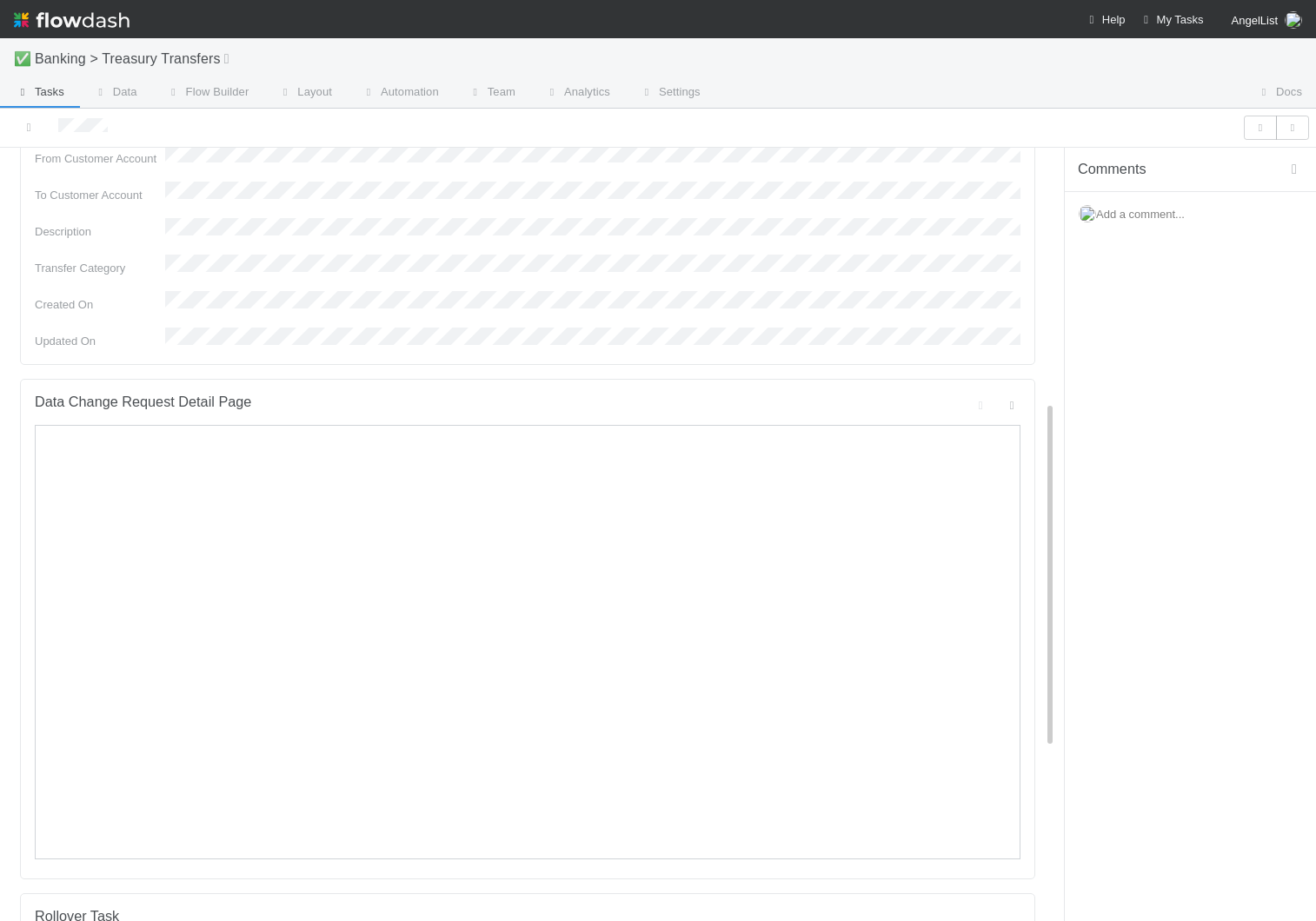 click on "Tasks" at bounding box center [39, 92] 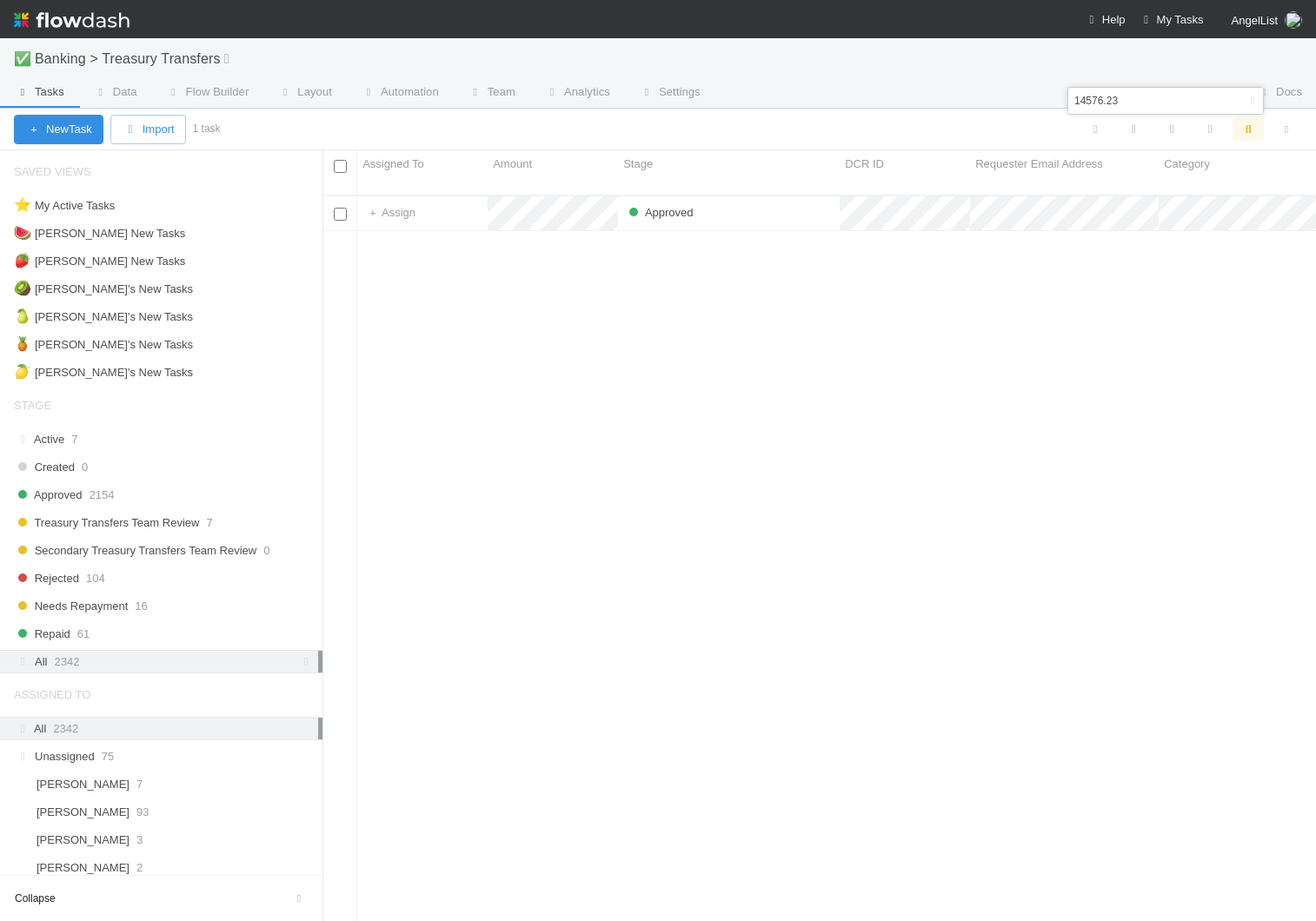 scroll, scrollTop: 0, scrollLeft: 1, axis: horizontal 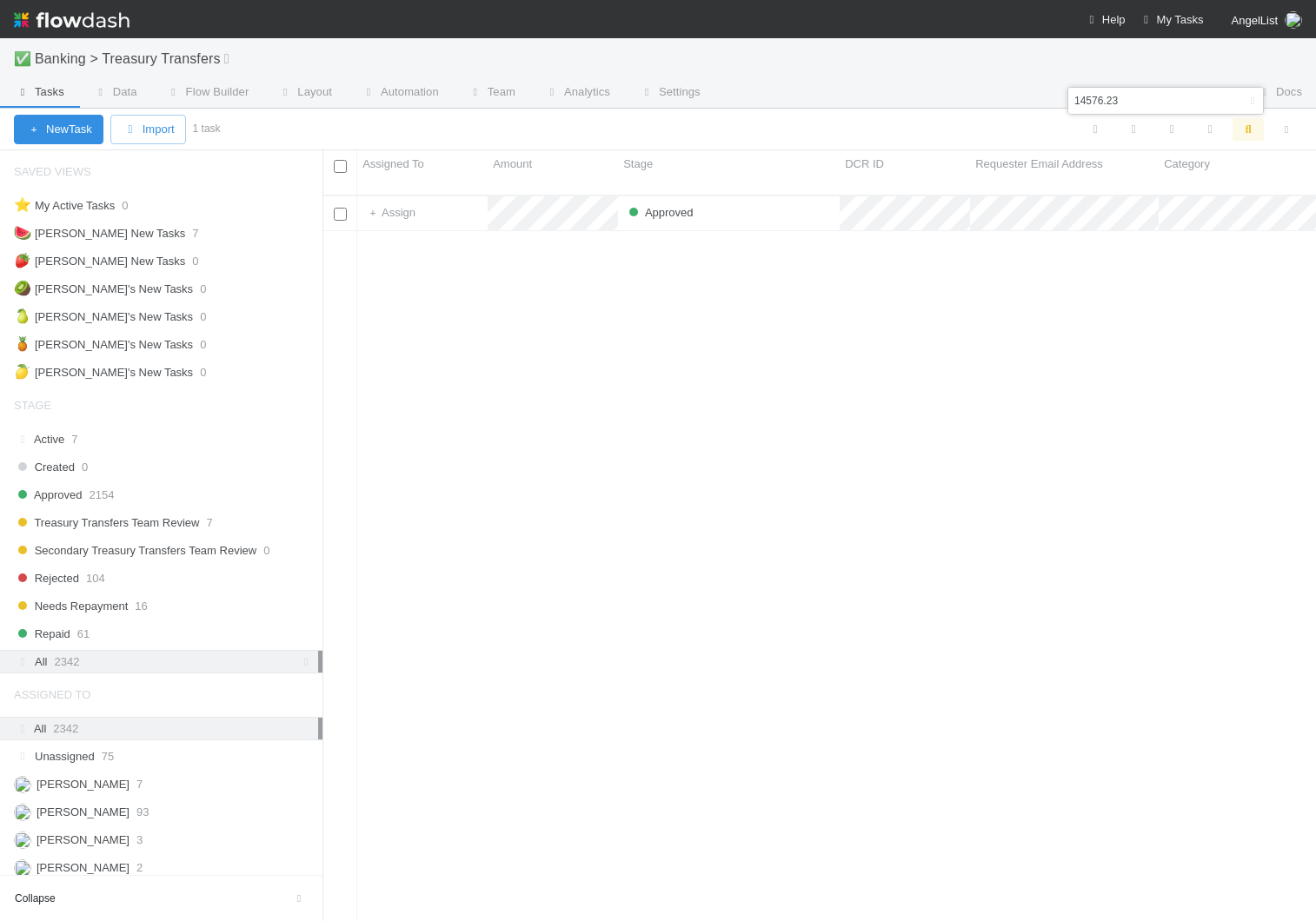 click on "14576.23" at bounding box center [1140, 101] 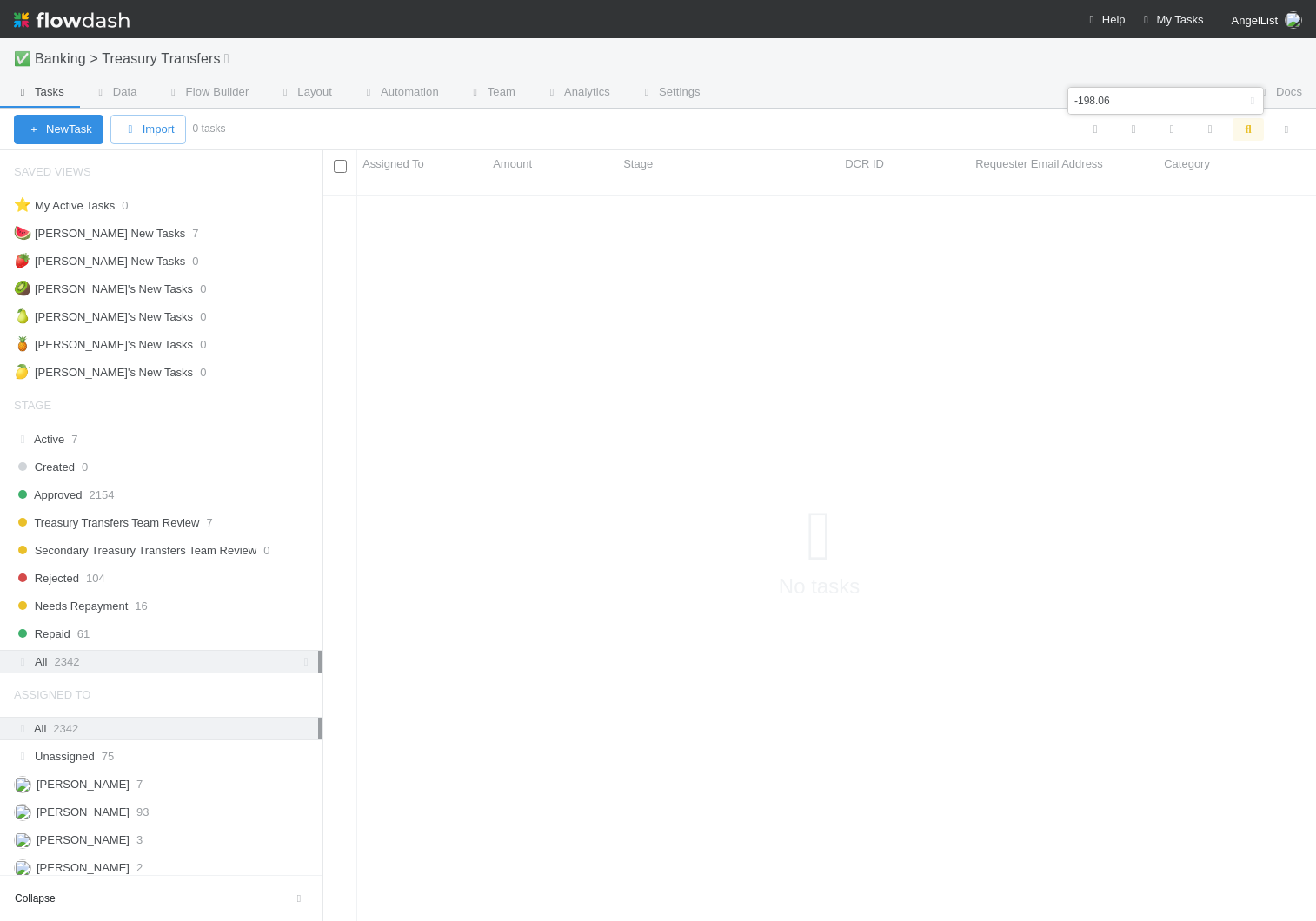 scroll, scrollTop: 0, scrollLeft: 1, axis: horizontal 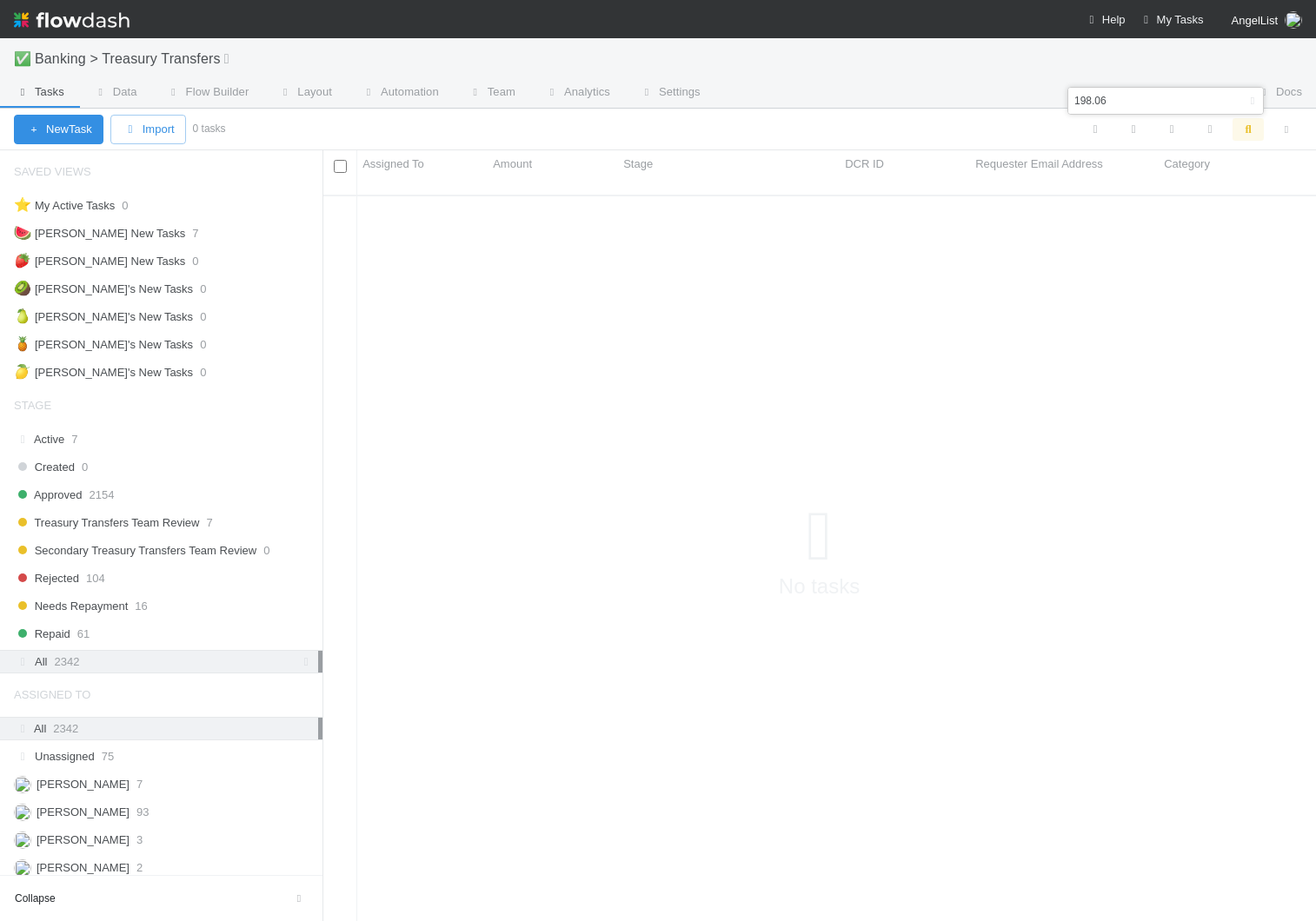click on "198.06" at bounding box center (1140, 101) 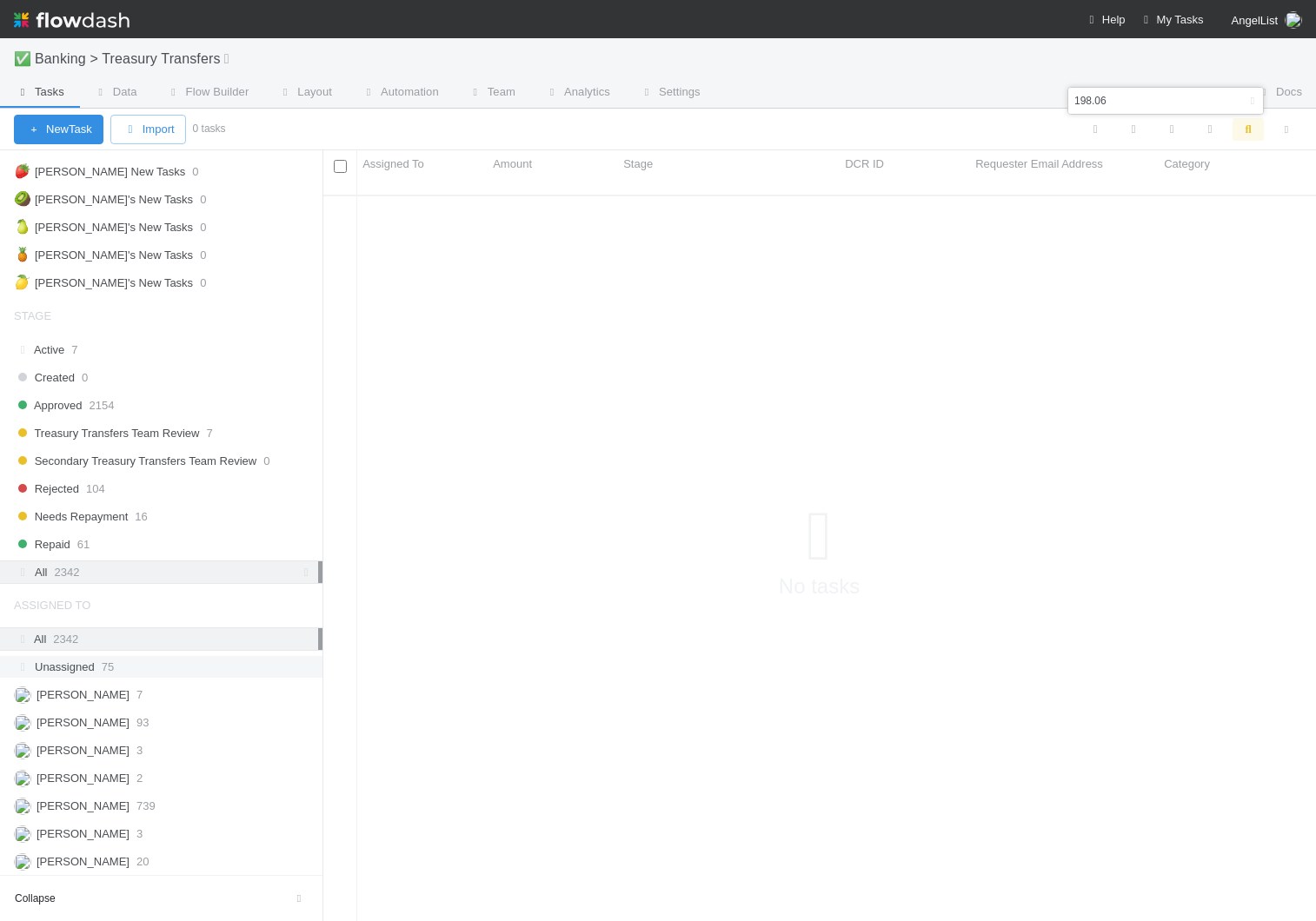 scroll, scrollTop: 0, scrollLeft: 0, axis: both 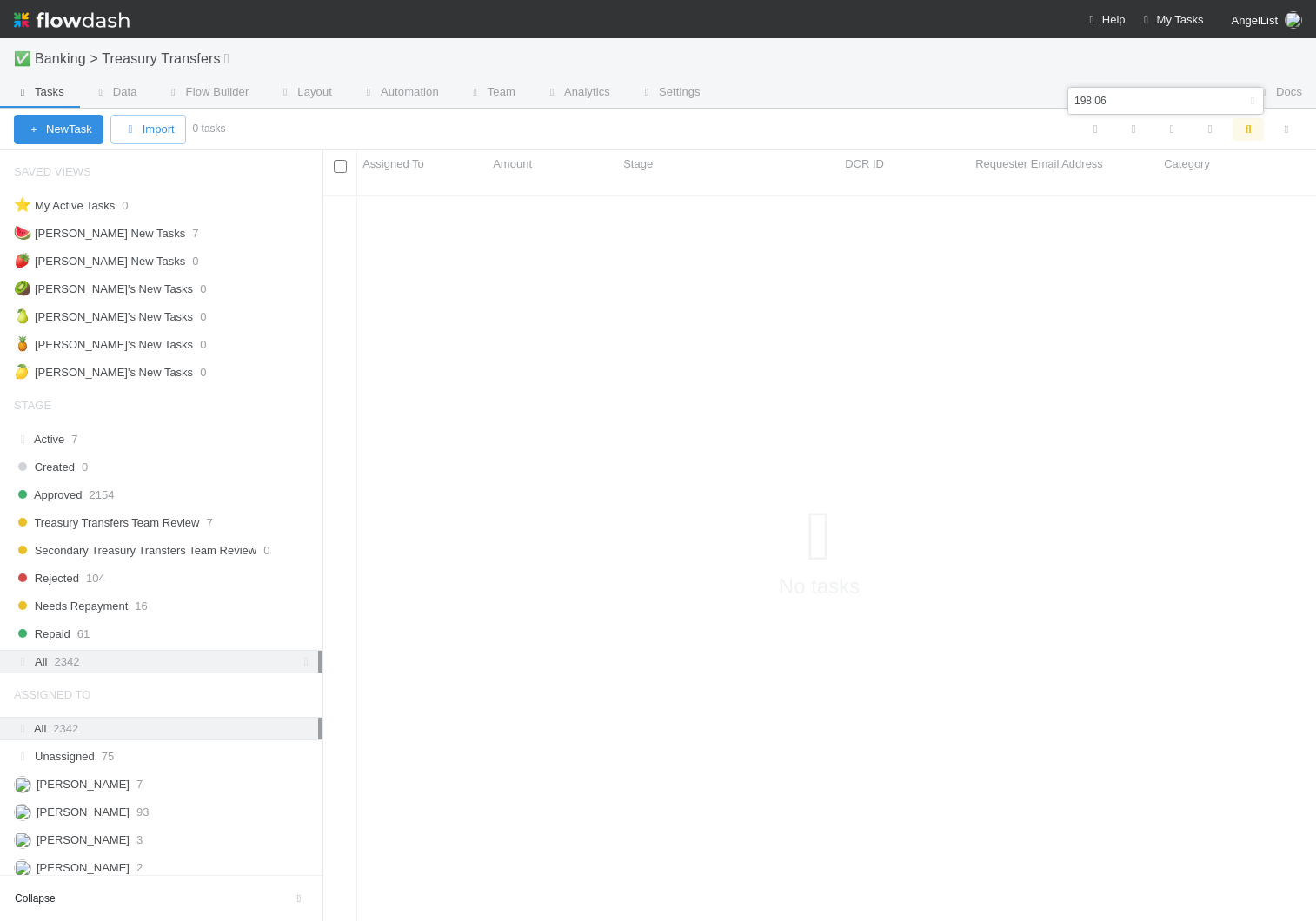 click on "All 2342" at bounding box center (166, 661) 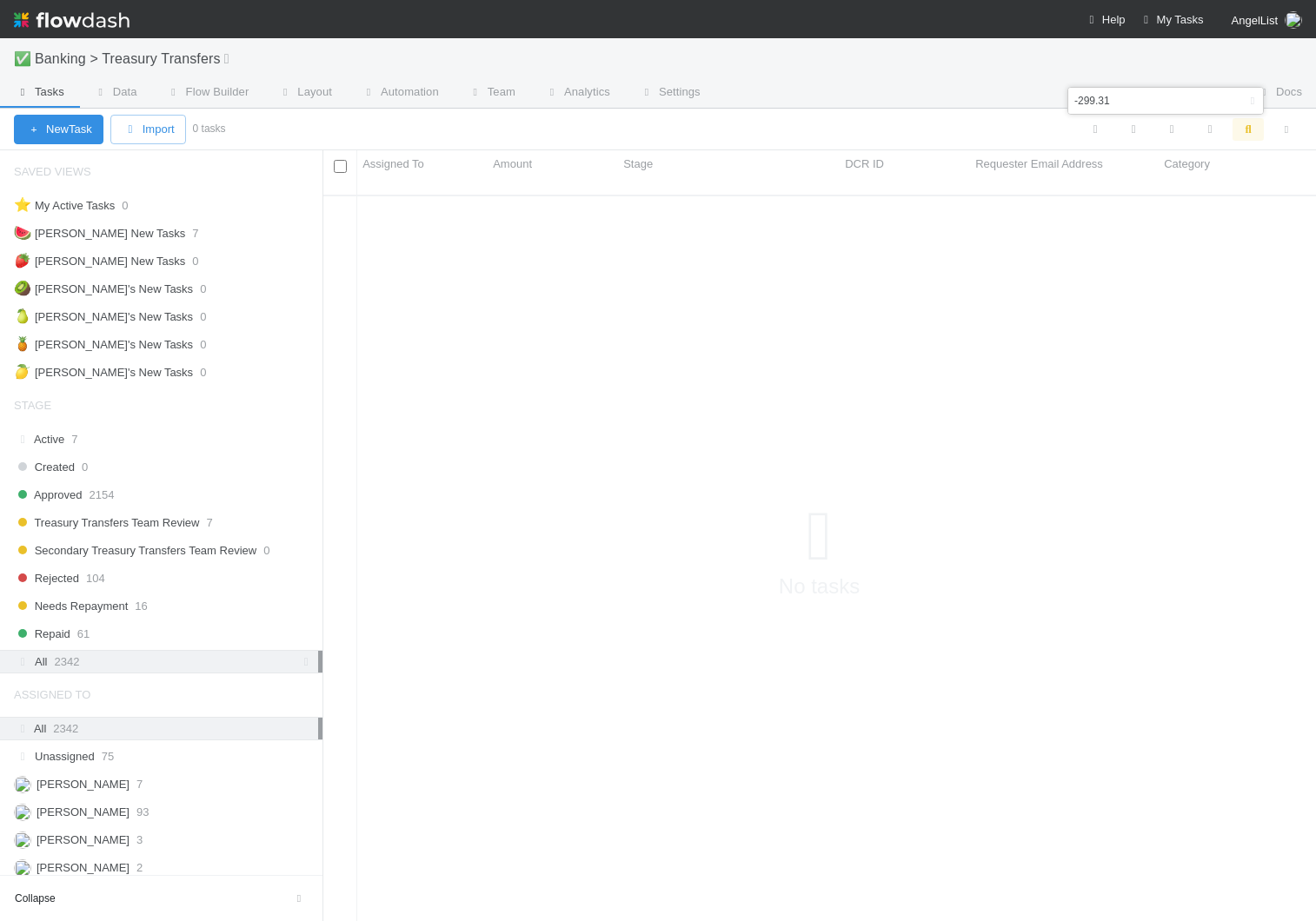 scroll, scrollTop: 0, scrollLeft: 1, axis: horizontal 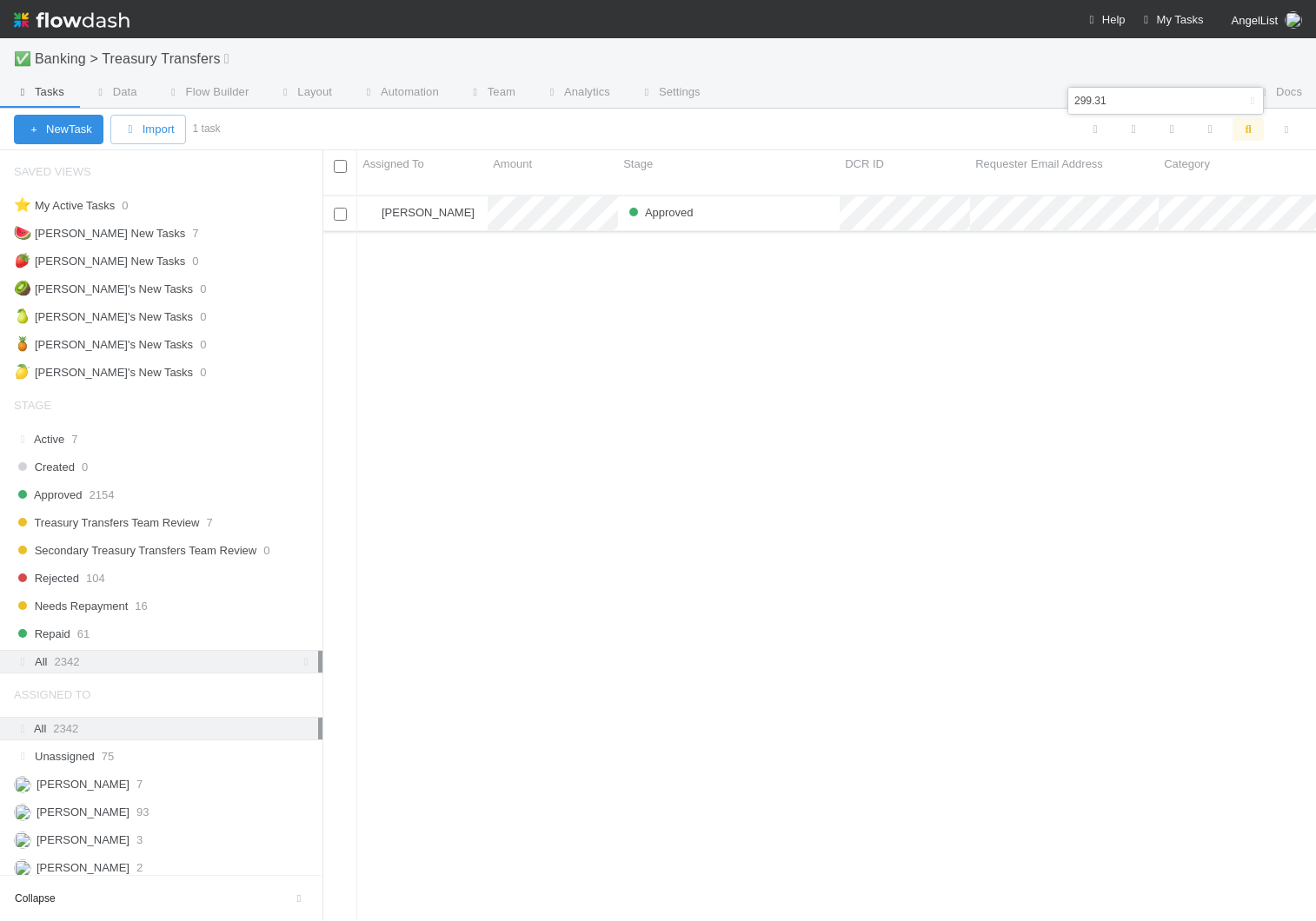 click on "Approved" at bounding box center [728, 213] 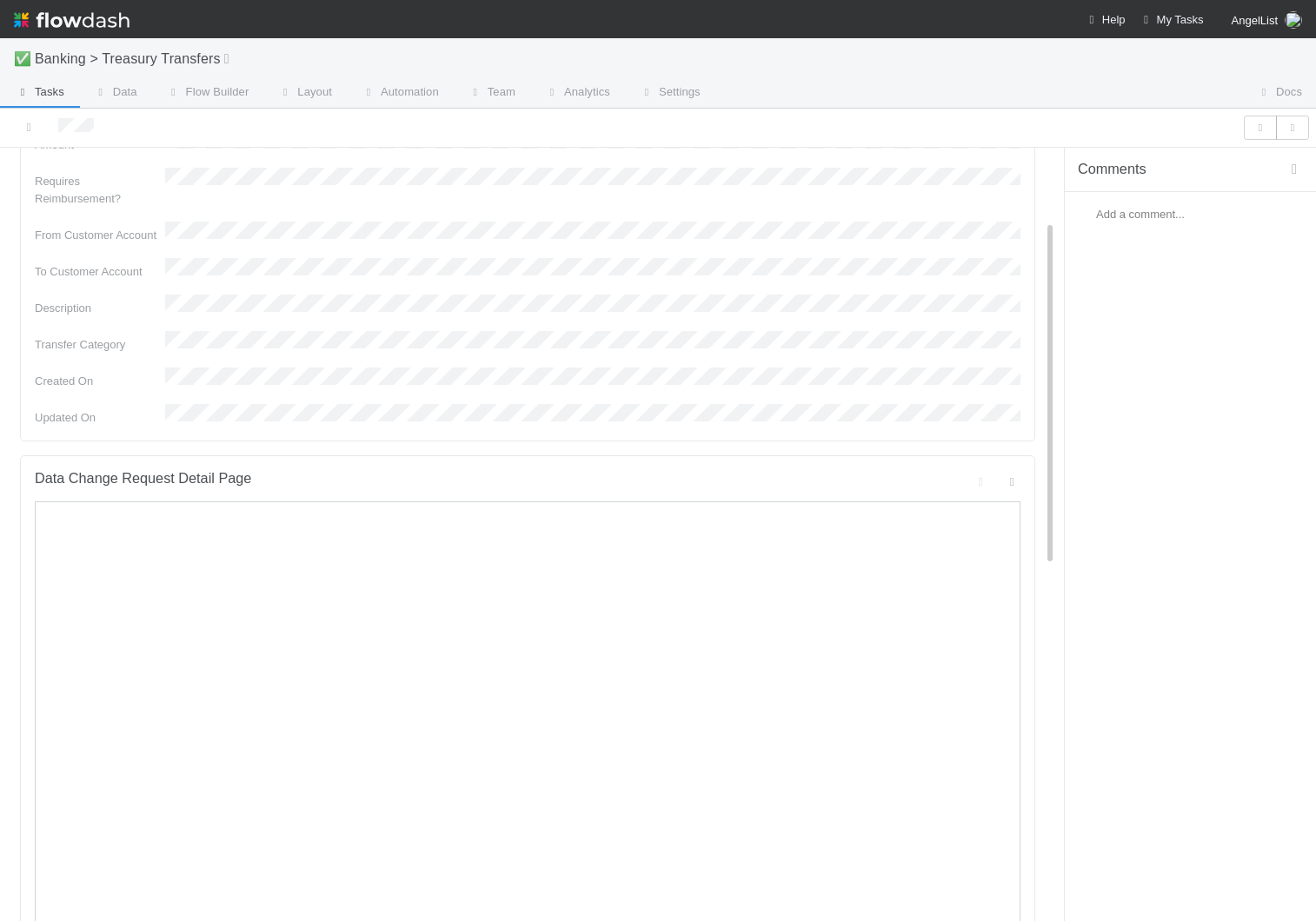 scroll, scrollTop: 720, scrollLeft: 0, axis: vertical 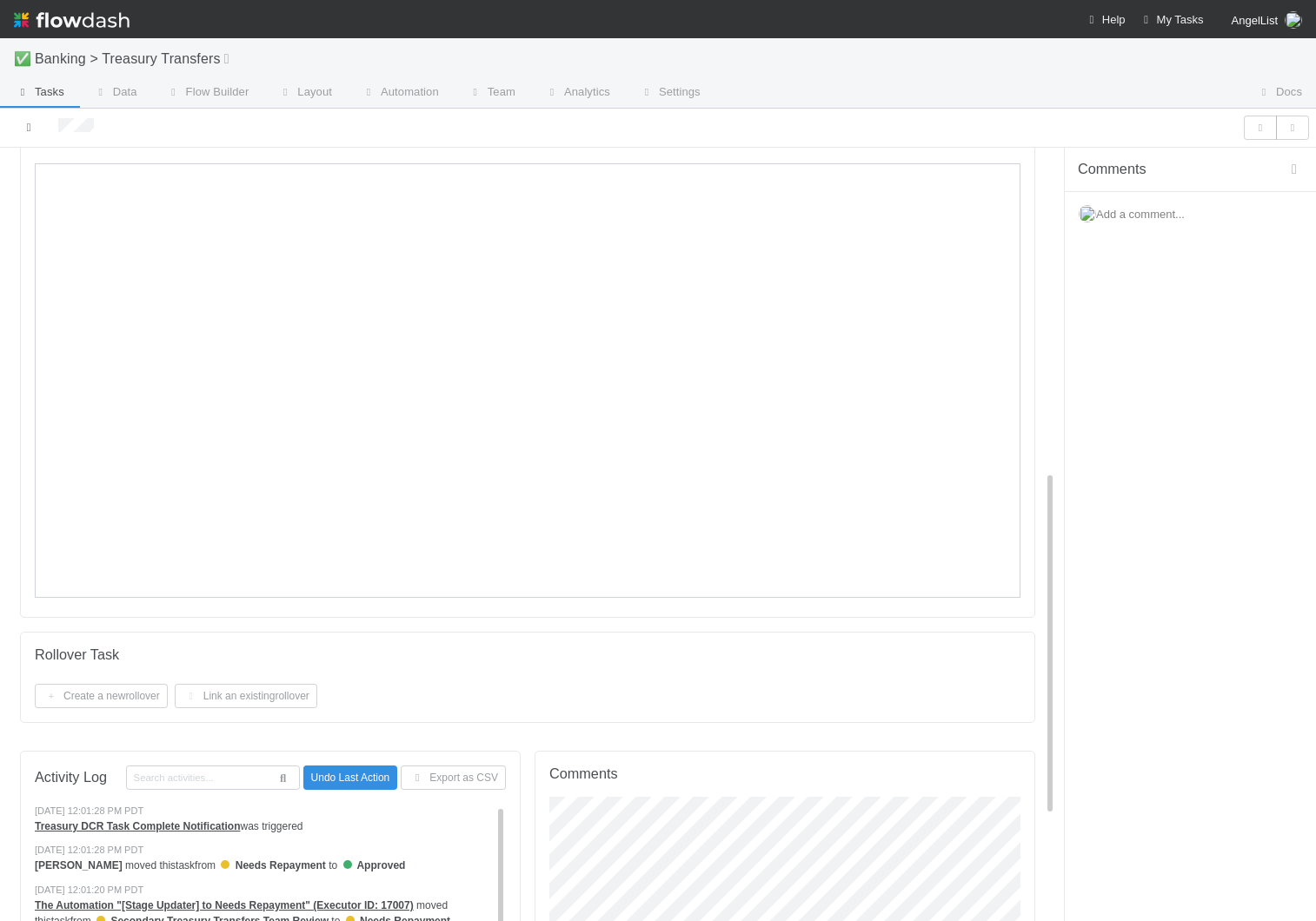 click at bounding box center [29, 127] 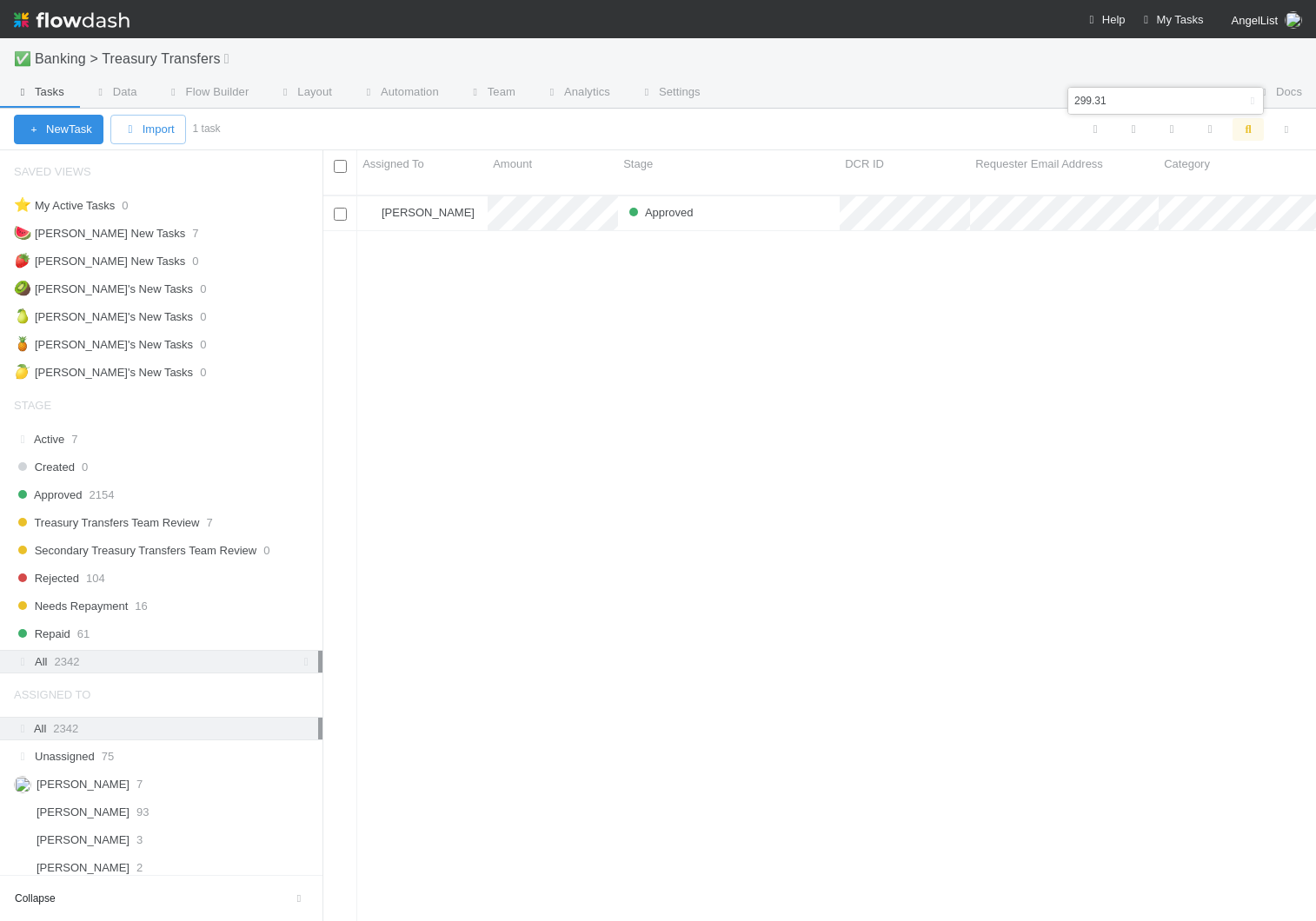 scroll, scrollTop: 0, scrollLeft: 1, axis: horizontal 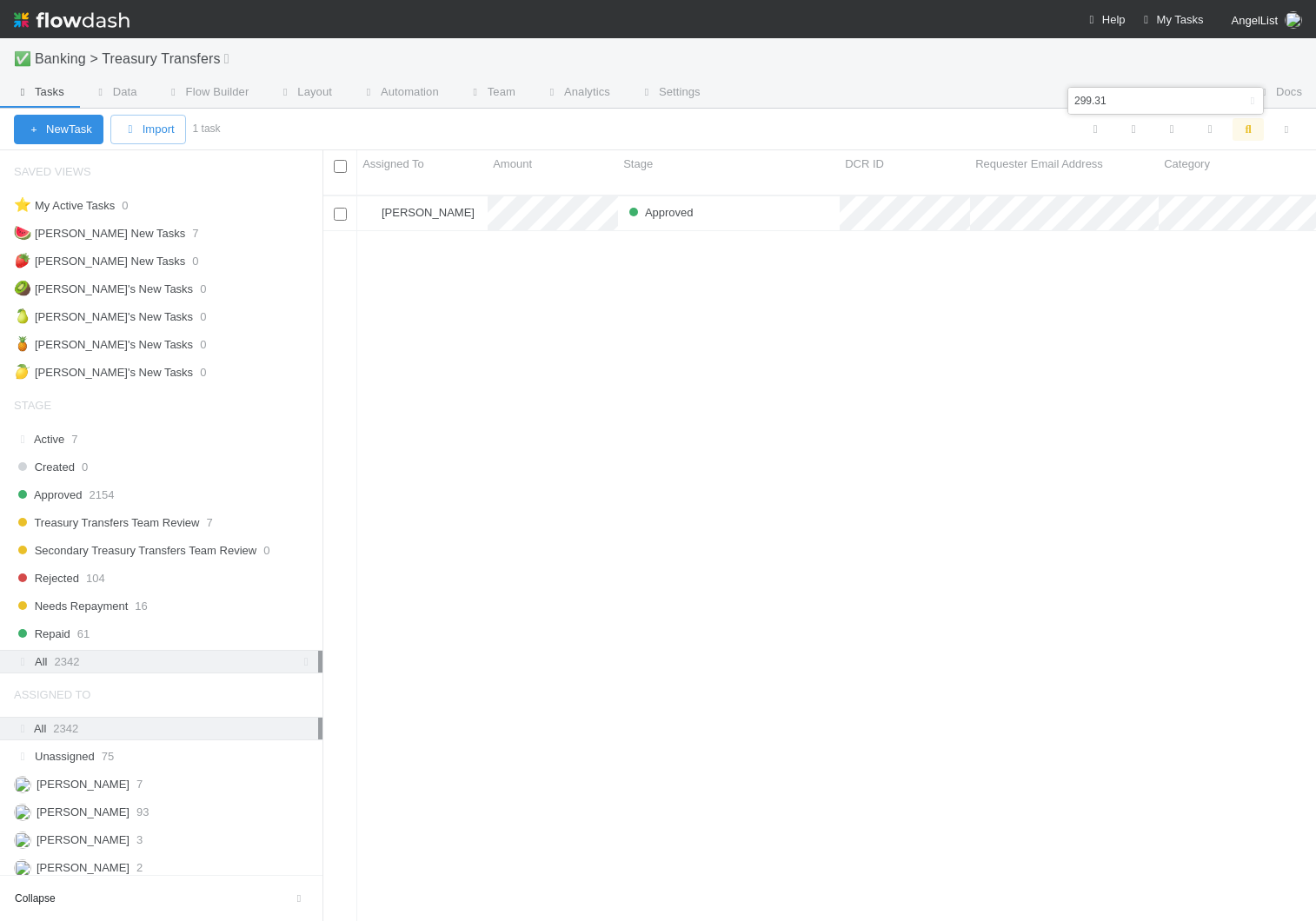 click on "299.31" at bounding box center [1140, 101] 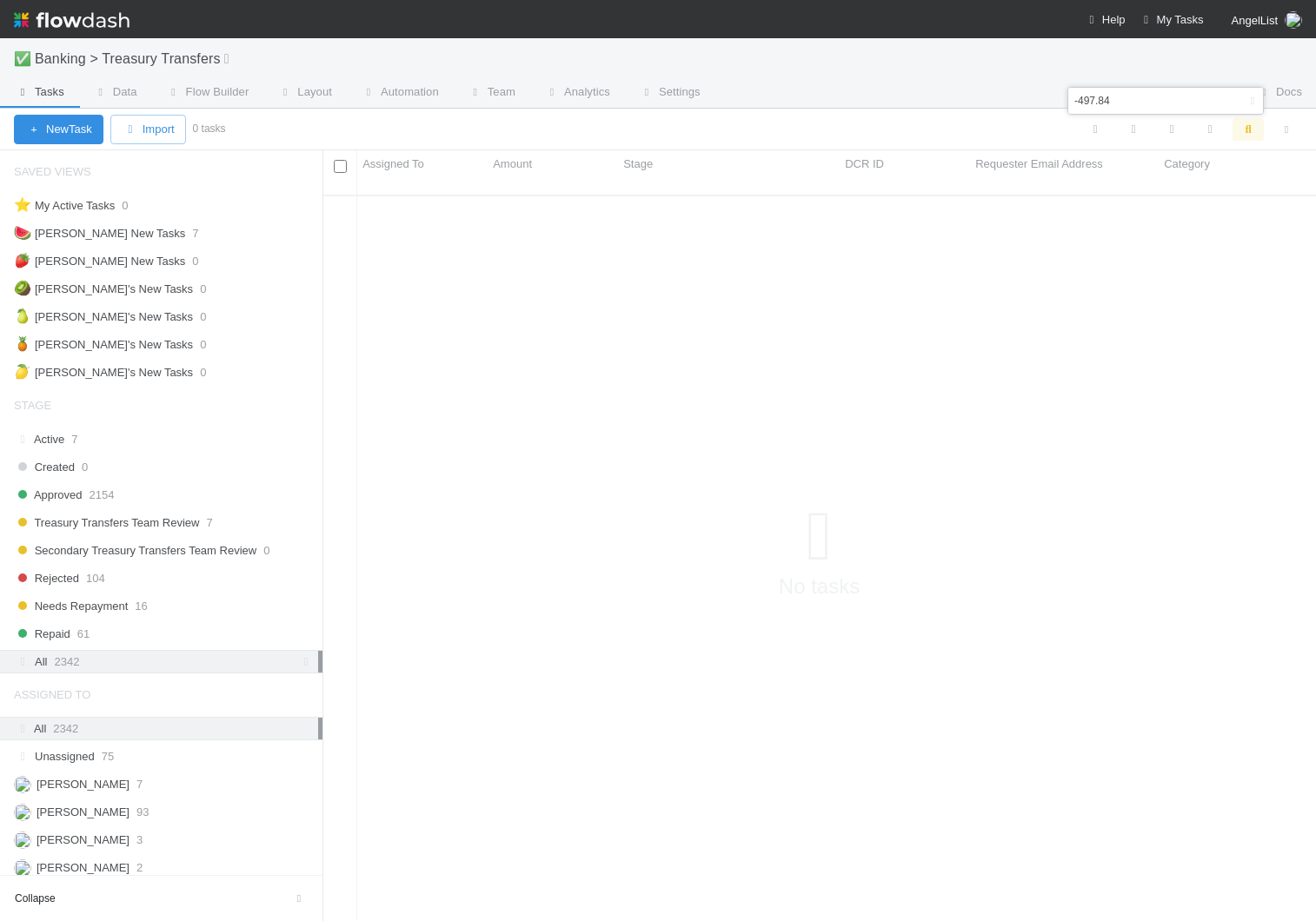 scroll, scrollTop: 0, scrollLeft: 1, axis: horizontal 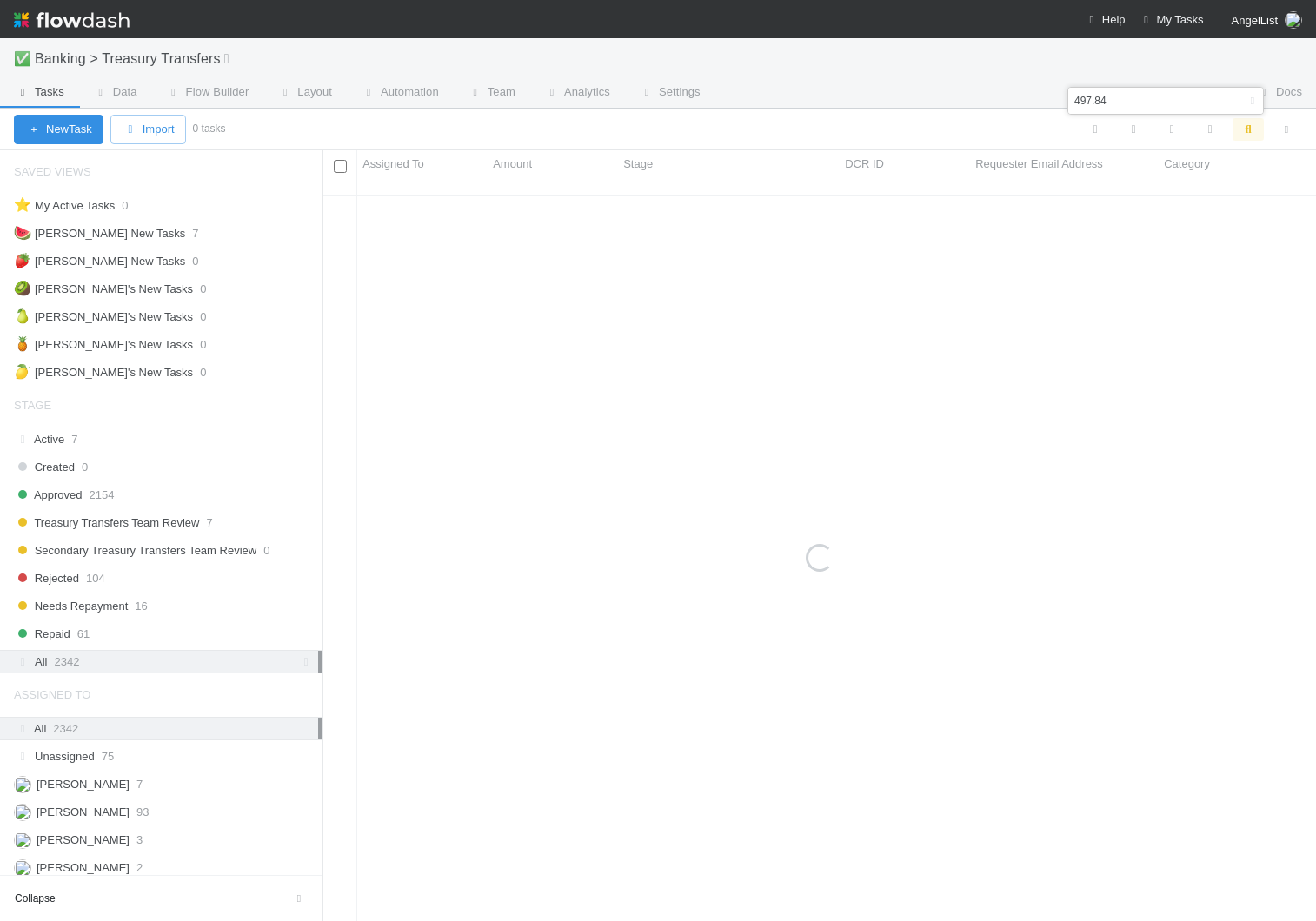 type on "497.84" 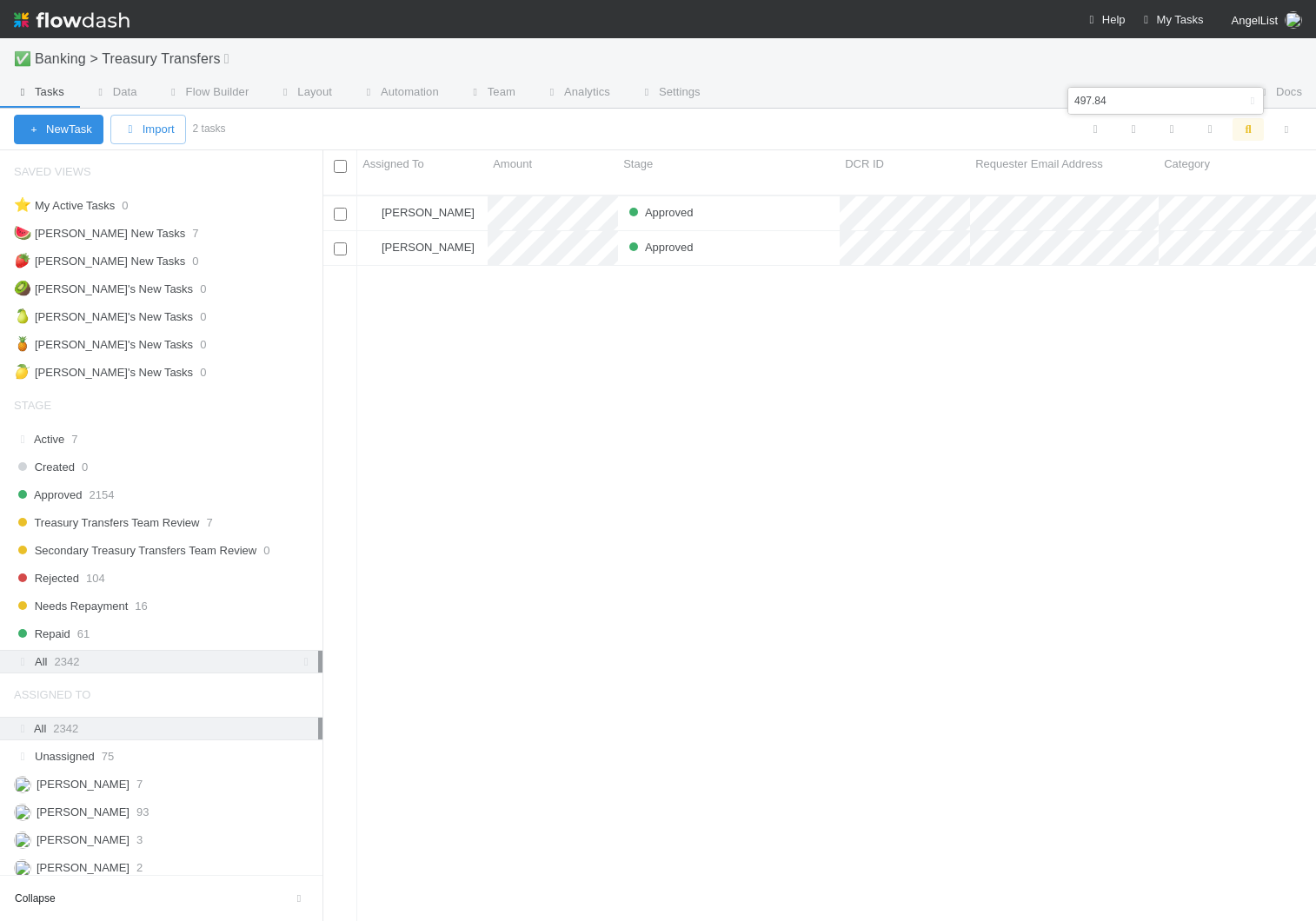scroll, scrollTop: 0, scrollLeft: 1, axis: horizontal 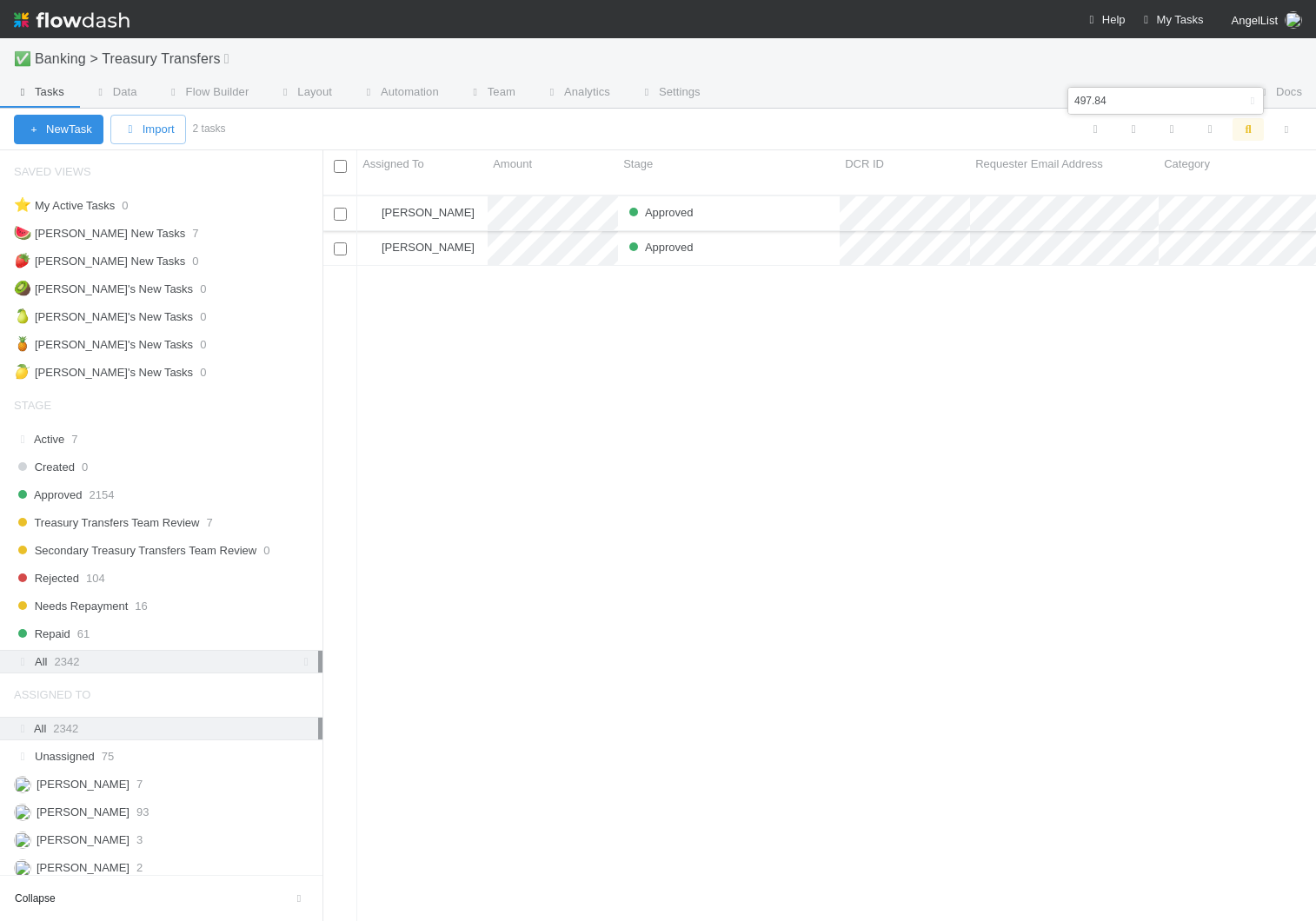 click on "[PERSON_NAME]" at bounding box center (422, 213) 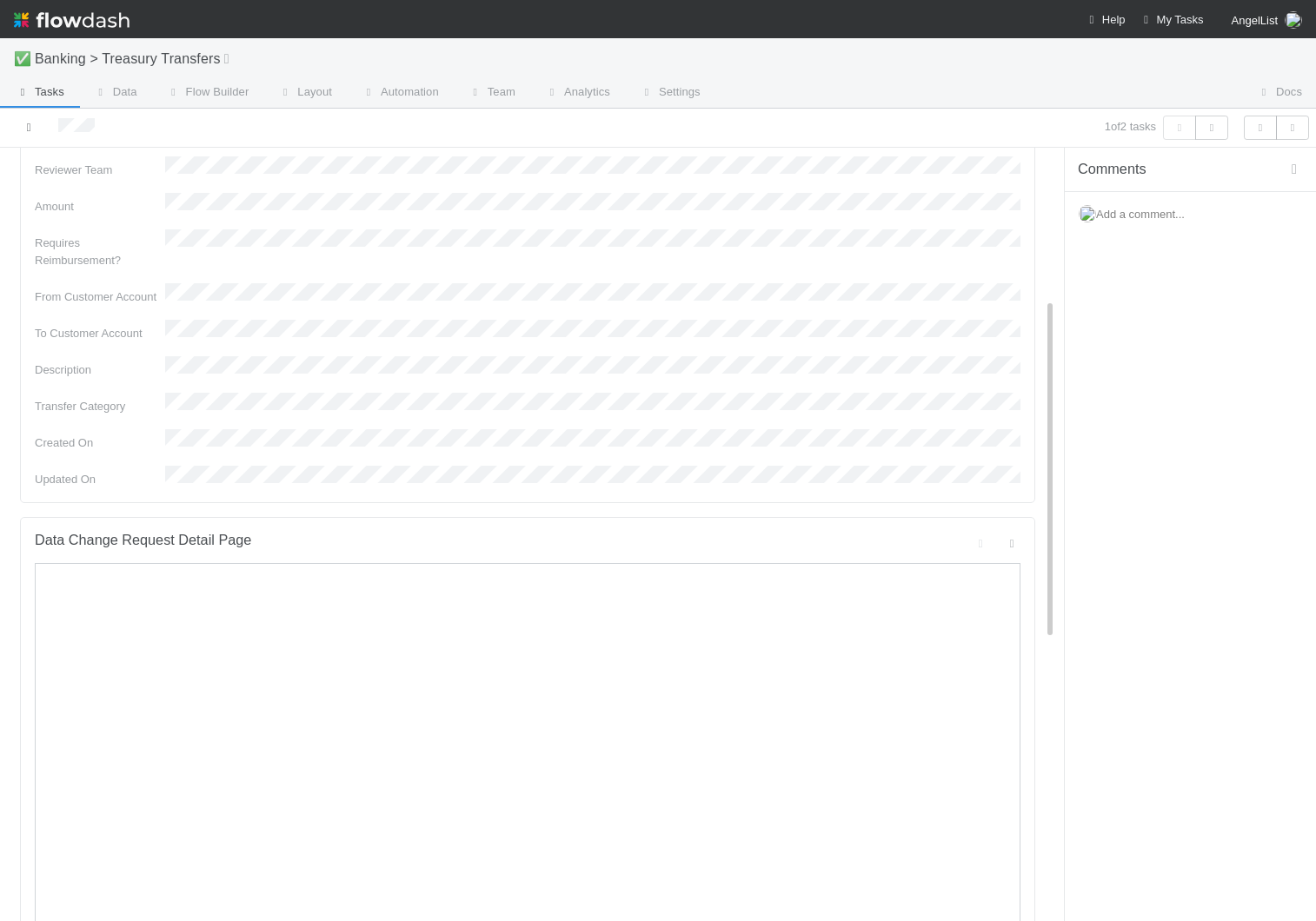 click at bounding box center [29, 128] 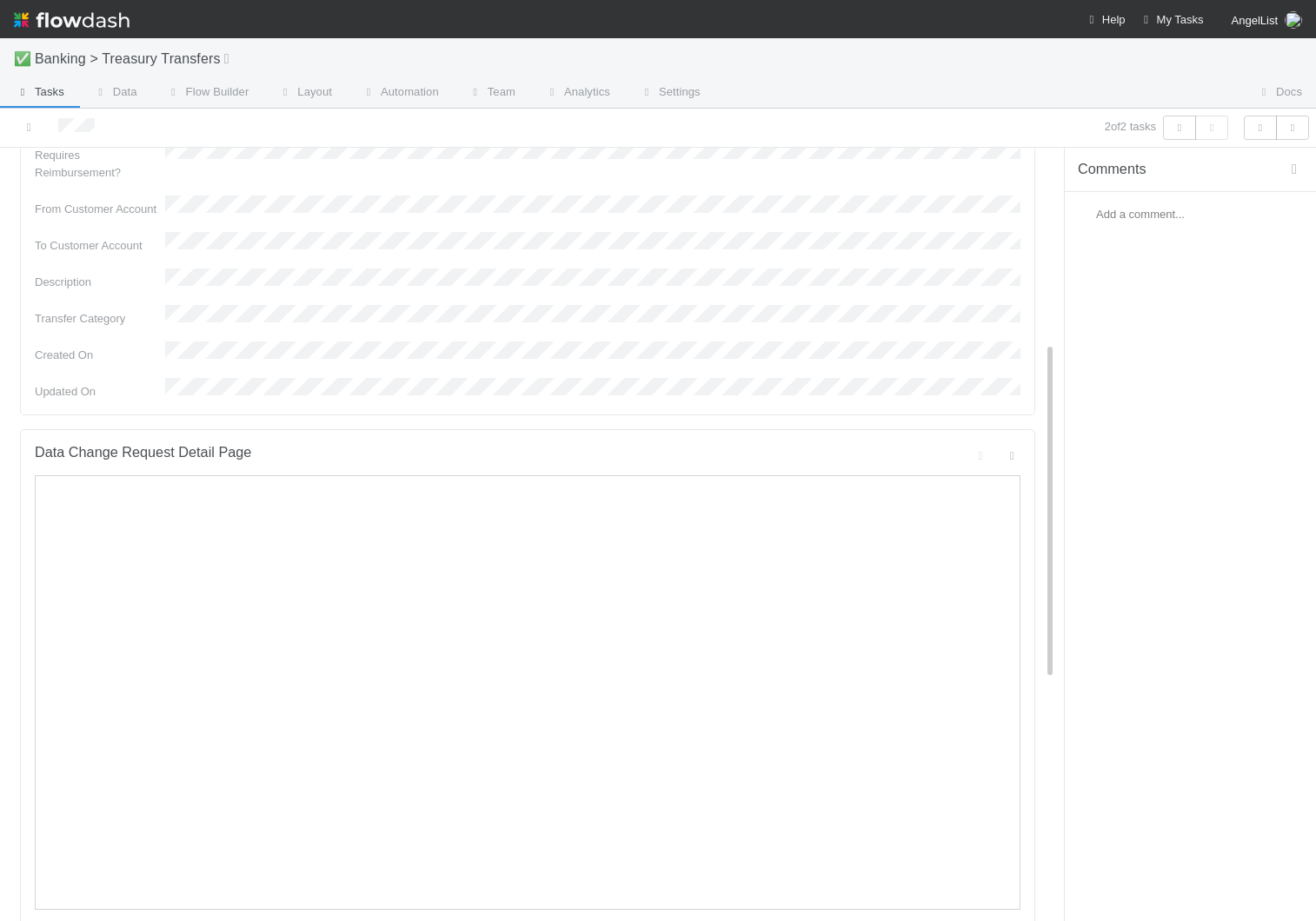 scroll, scrollTop: 456, scrollLeft: 0, axis: vertical 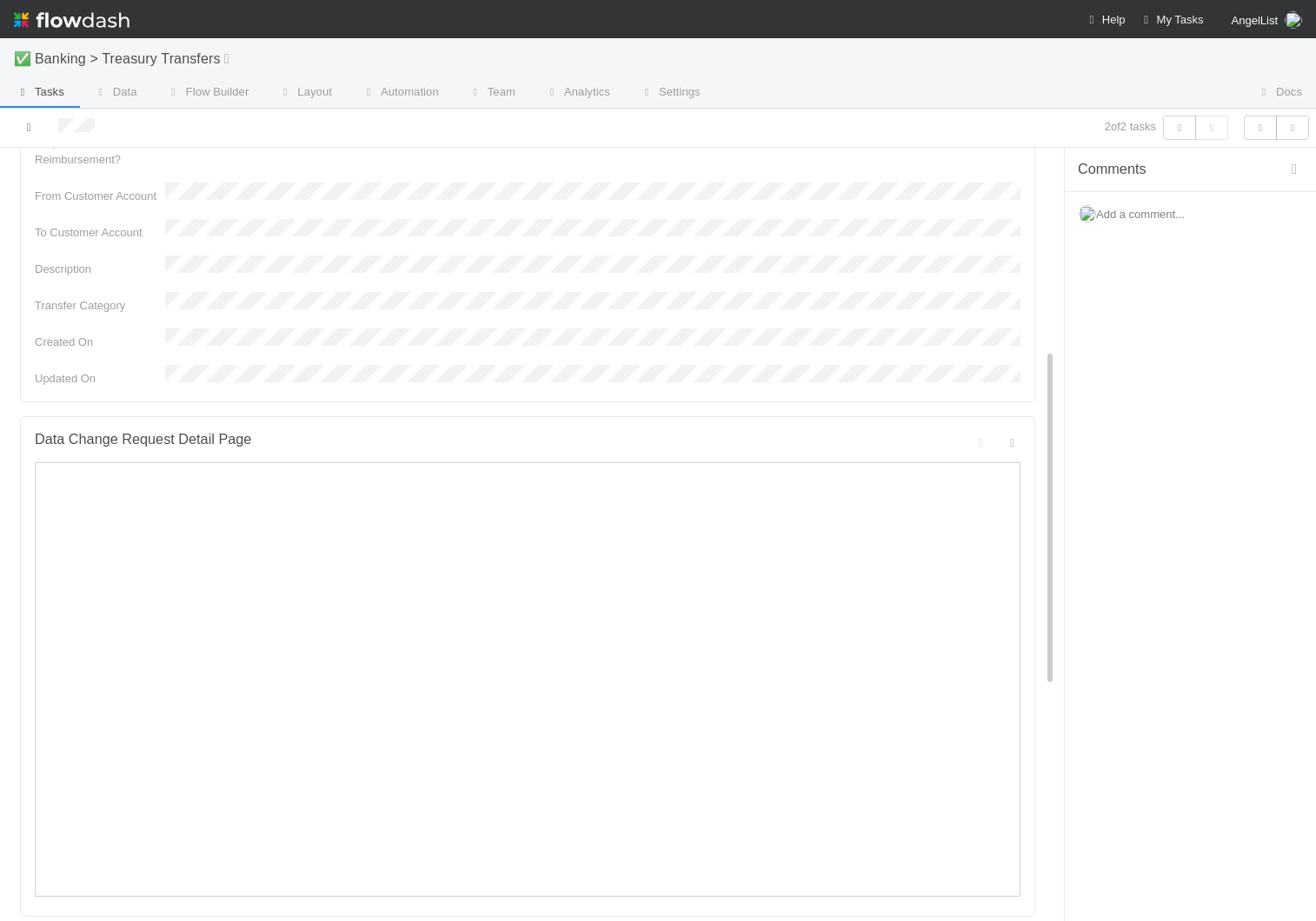 click at bounding box center [29, 127] 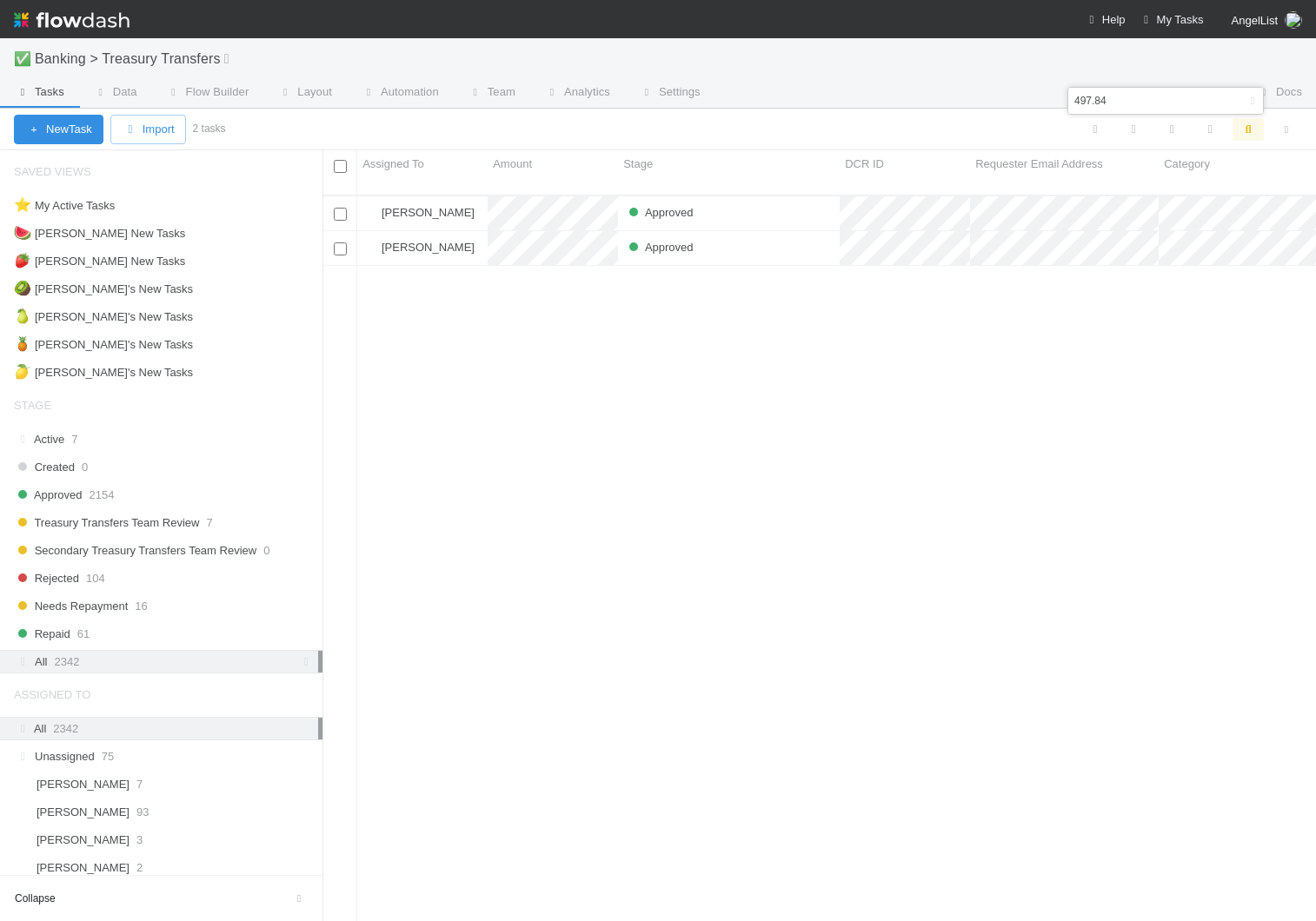 scroll, scrollTop: 0, scrollLeft: 1, axis: horizontal 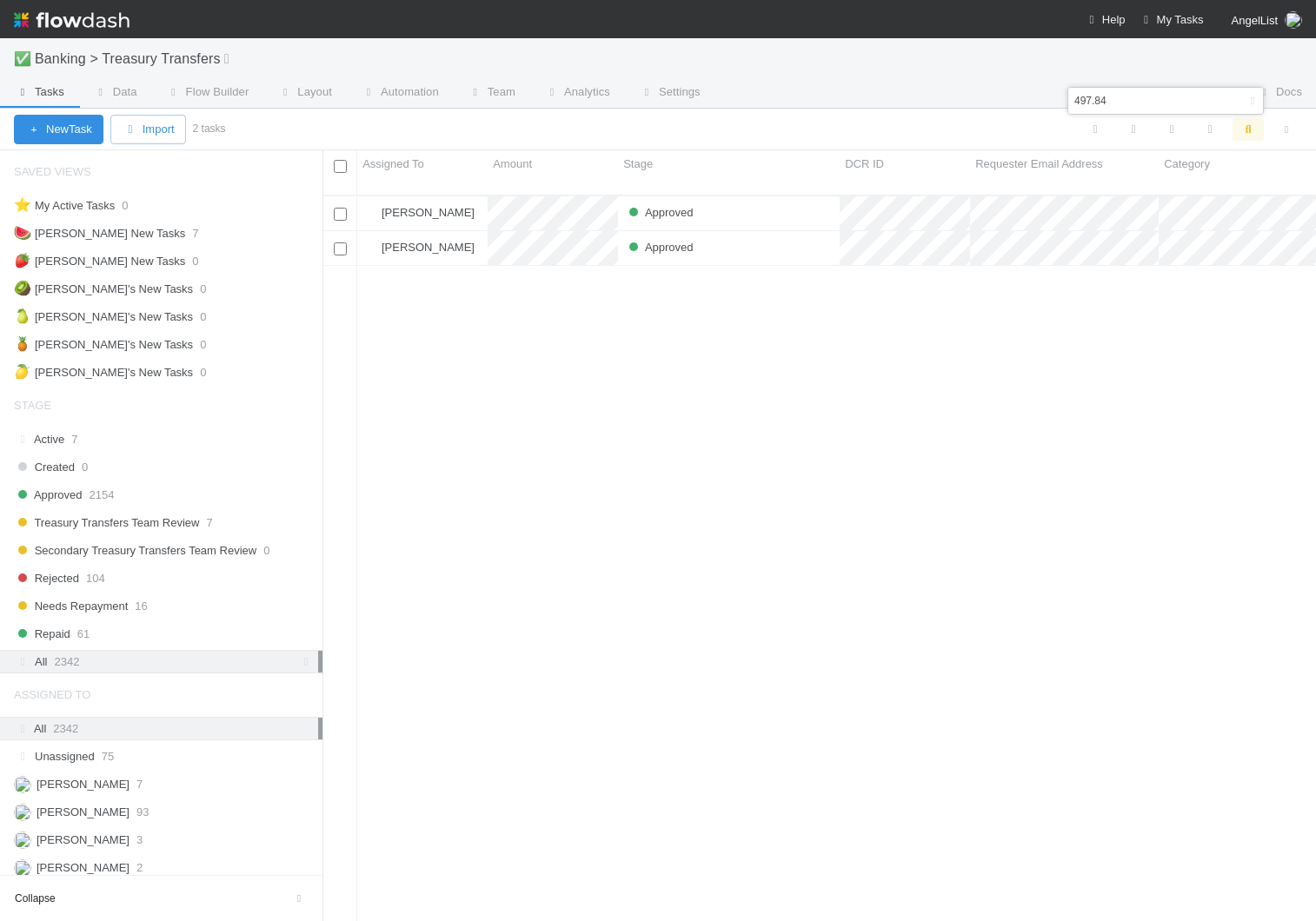 click on "497.84" at bounding box center [1140, 101] 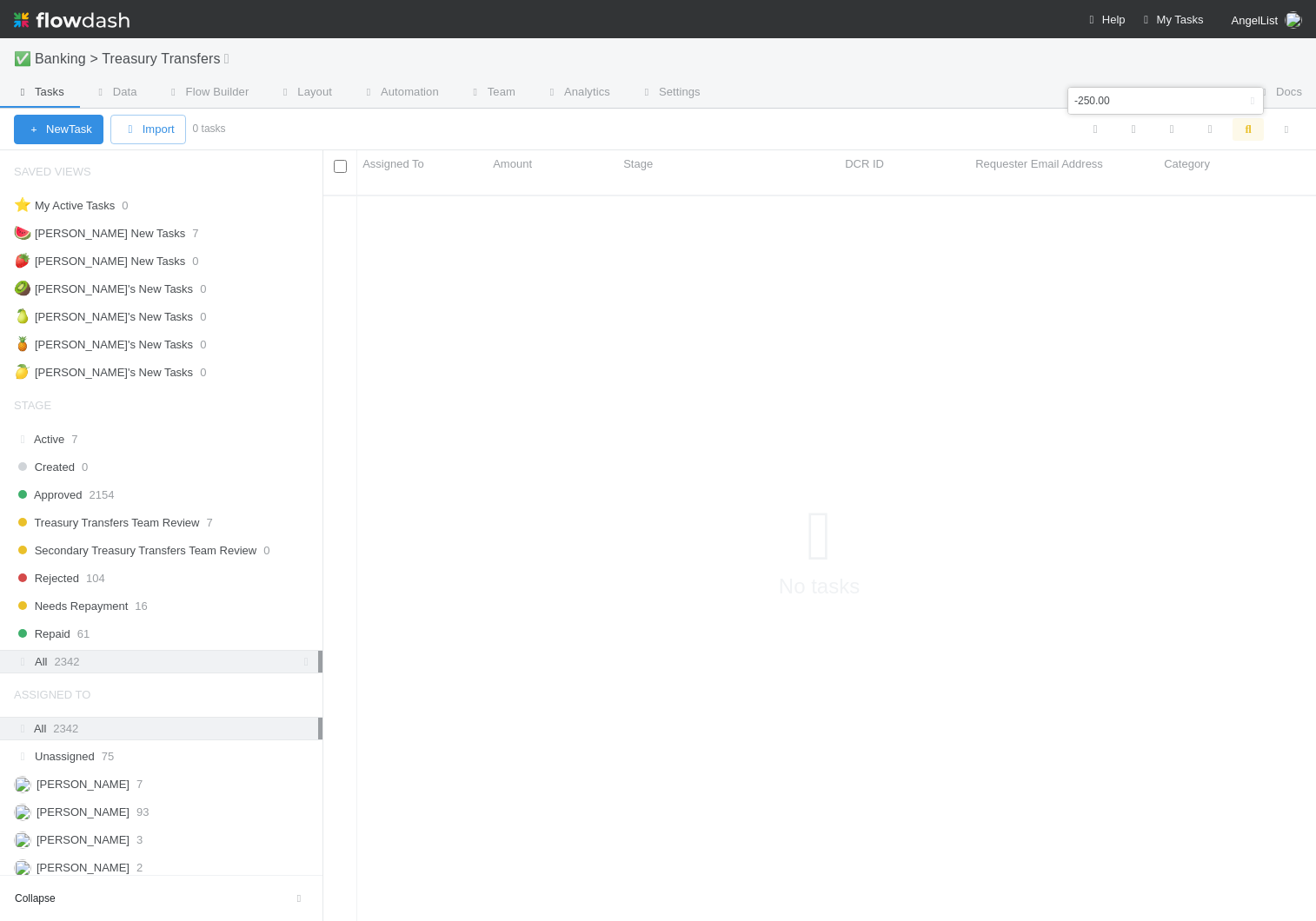 scroll, scrollTop: 0, scrollLeft: 1, axis: horizontal 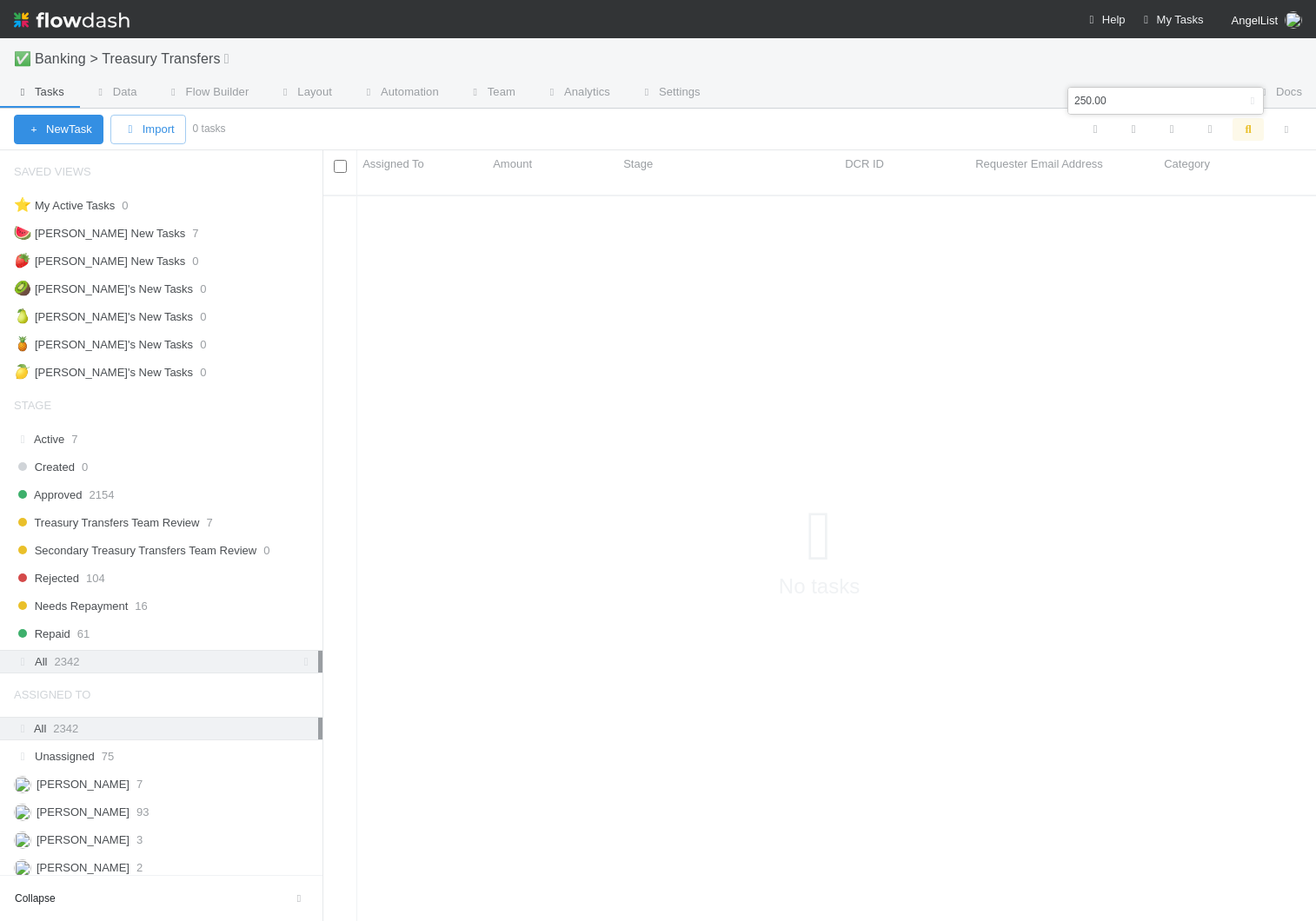 type on "250.00" 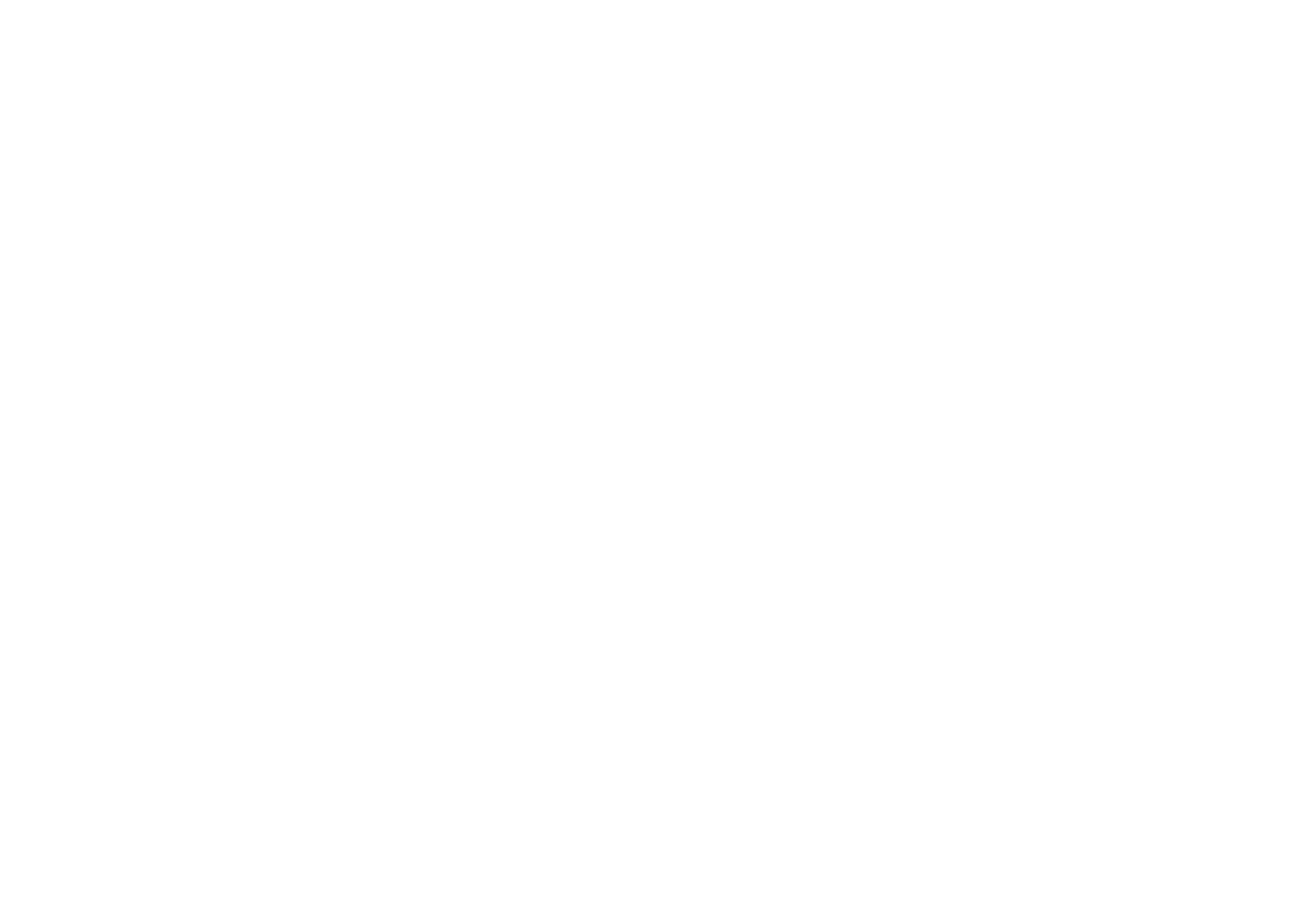 scroll, scrollTop: 0, scrollLeft: 0, axis: both 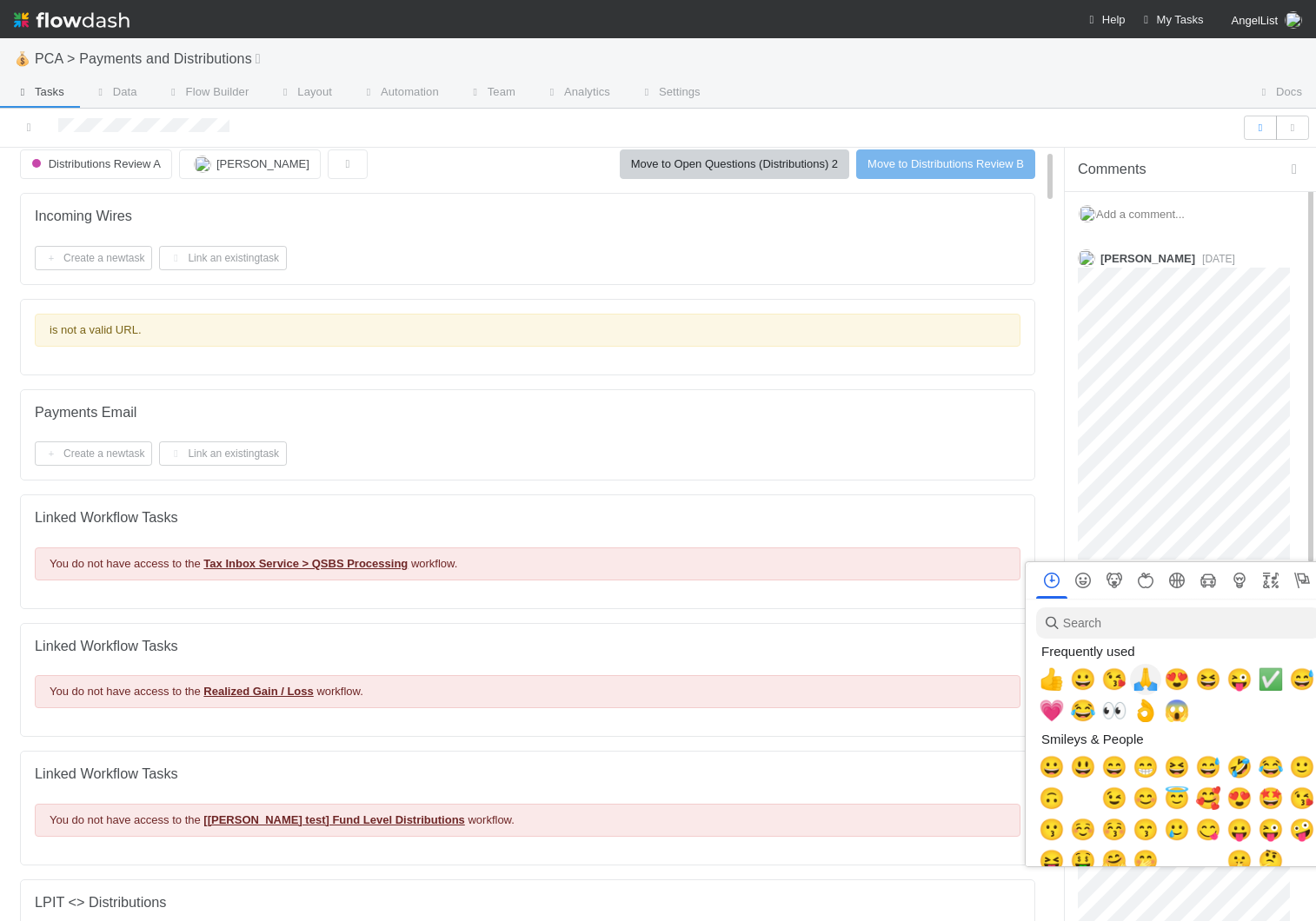 click on "🙏" at bounding box center (1146, 679) 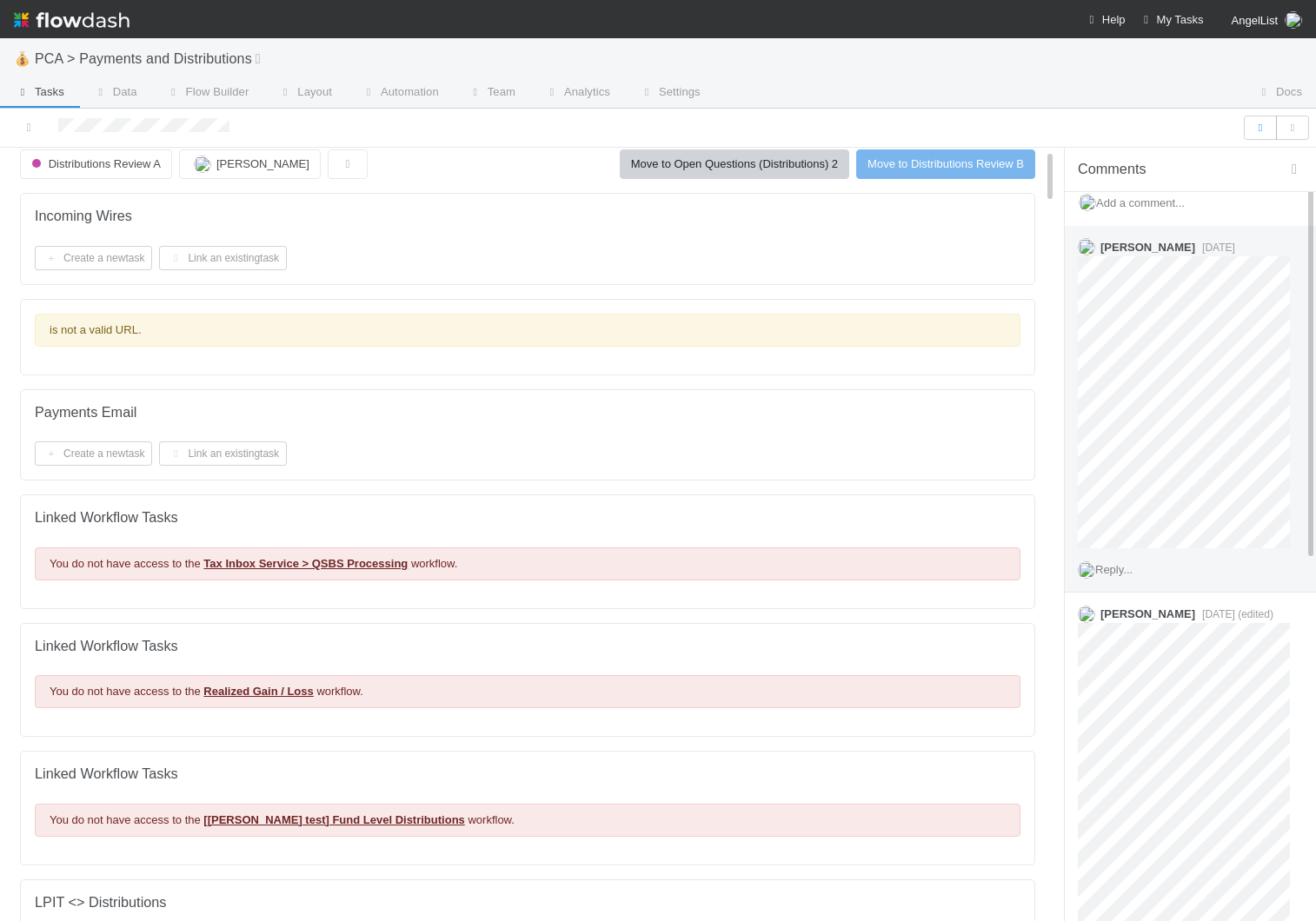 scroll, scrollTop: 0, scrollLeft: 0, axis: both 